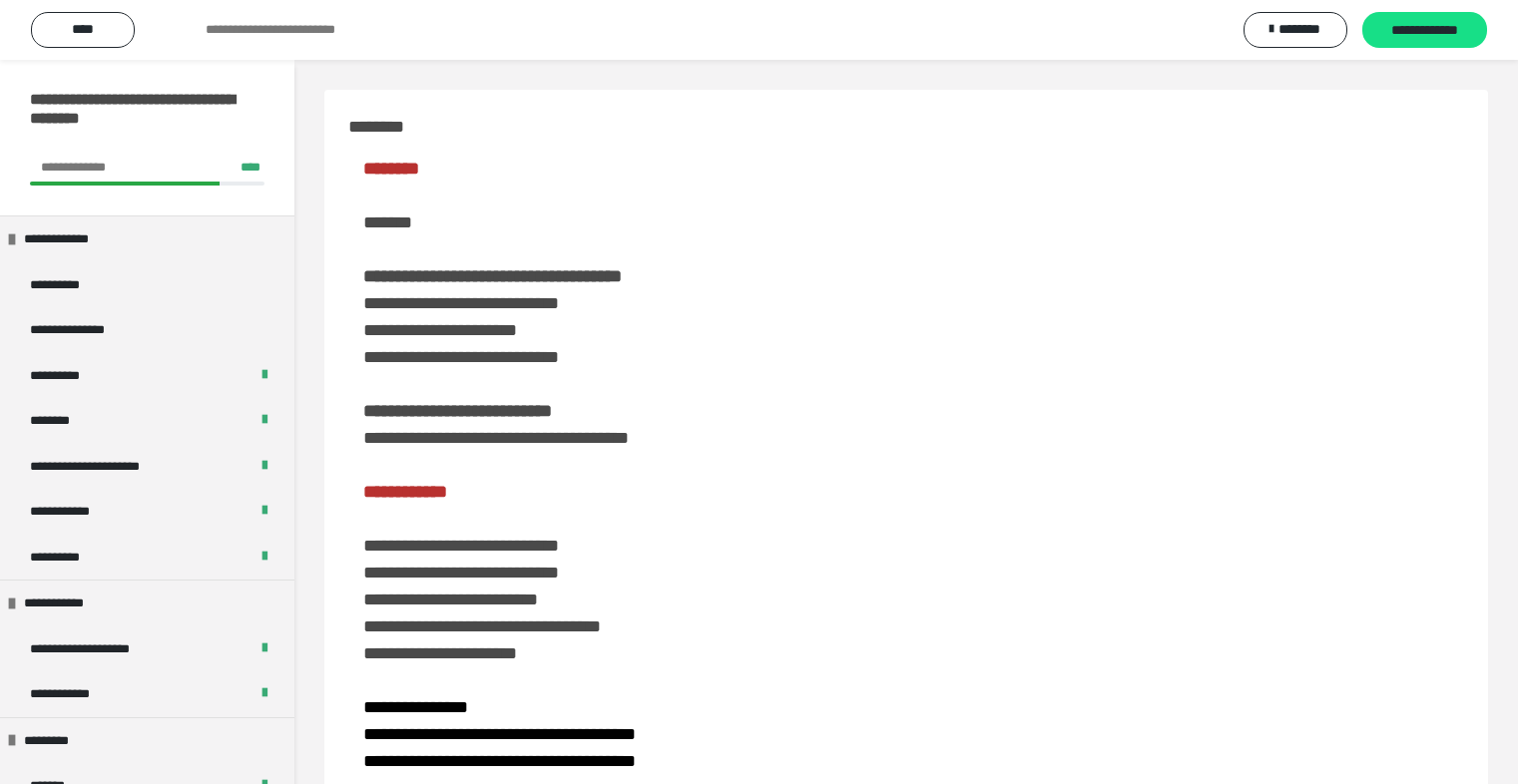 scroll, scrollTop: 2693, scrollLeft: 0, axis: vertical 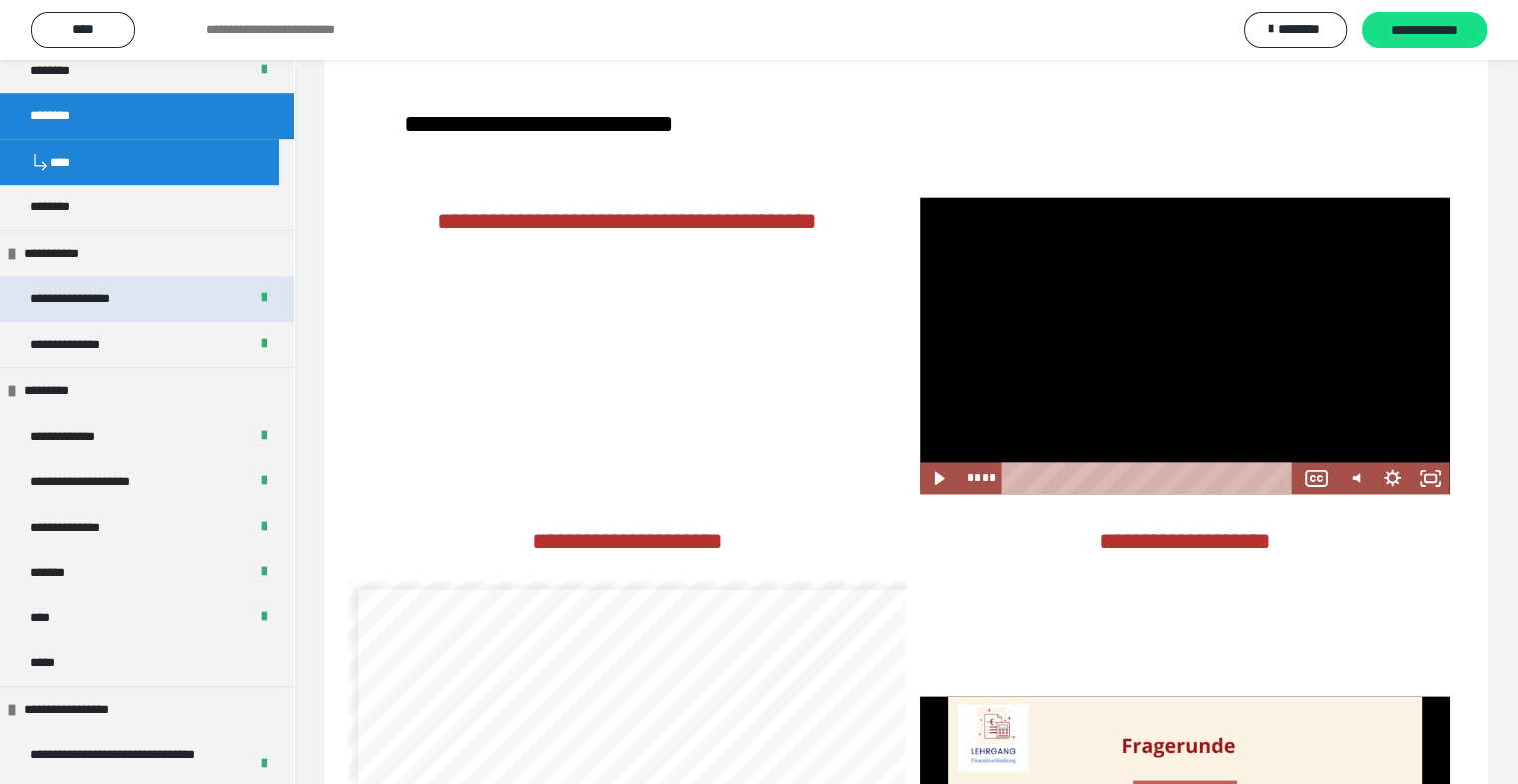 click on "**********" at bounding box center (95, 299) 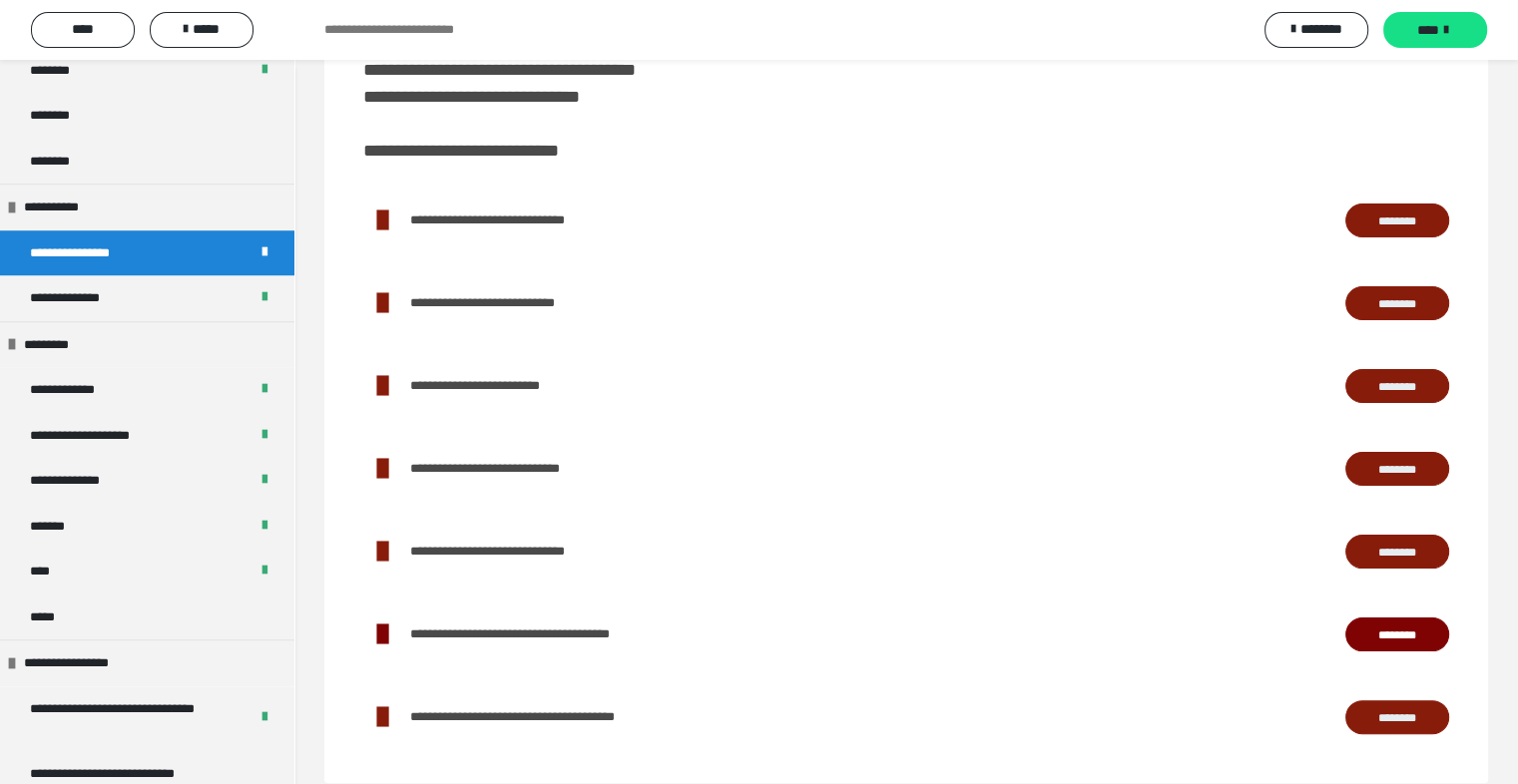scroll, scrollTop: 314, scrollLeft: 0, axis: vertical 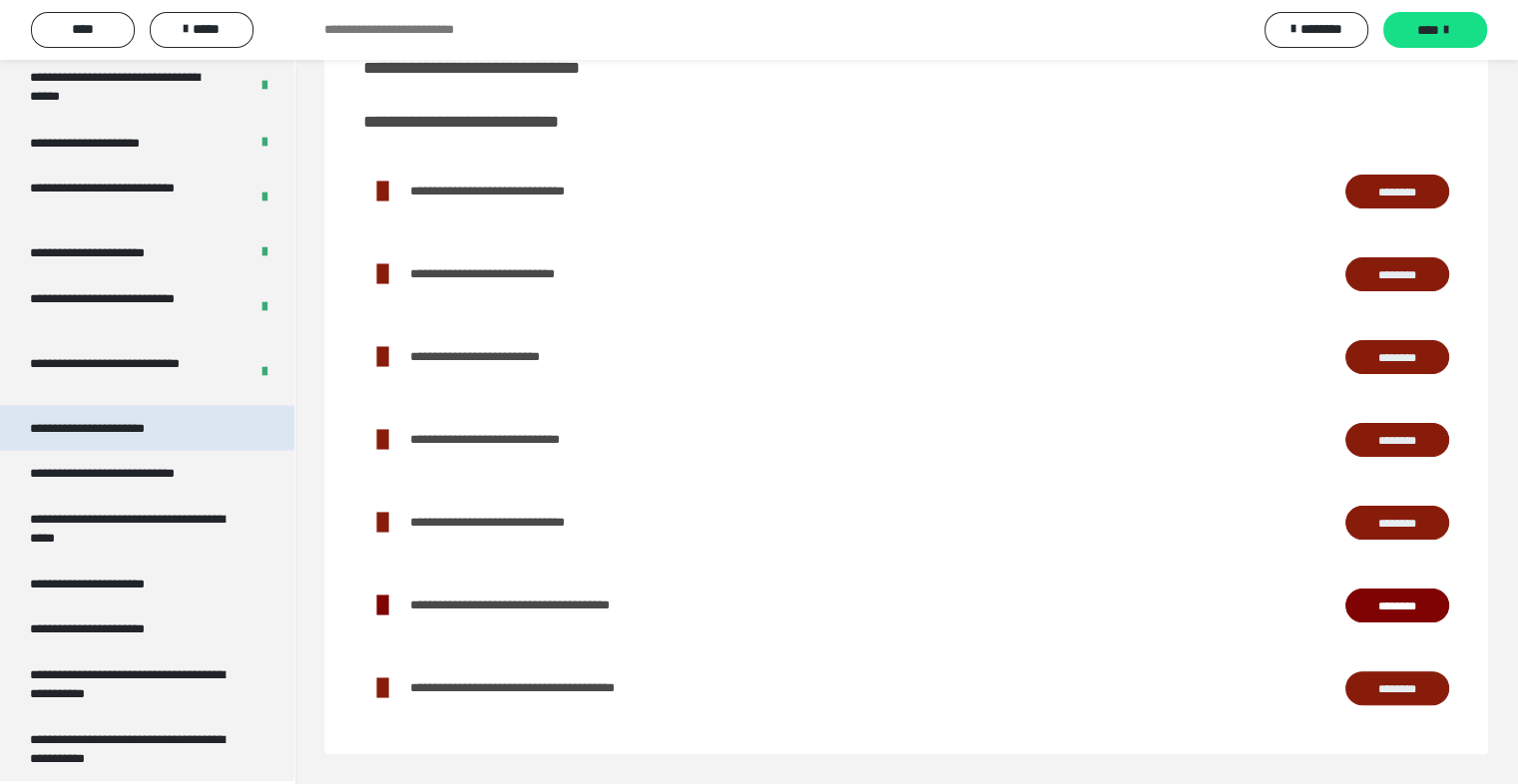 click on "**********" at bounding box center (147, 428) 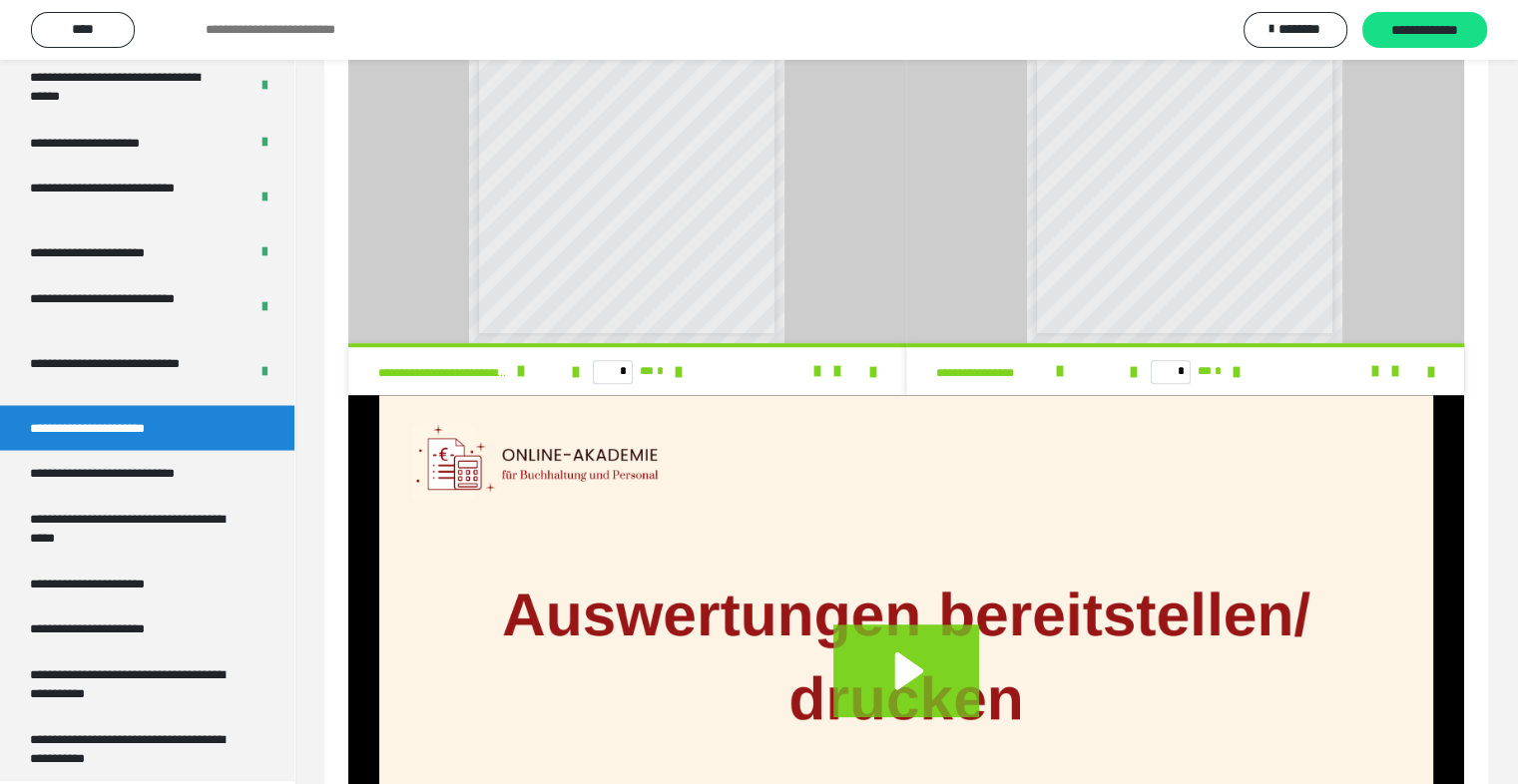 scroll, scrollTop: 1414, scrollLeft: 0, axis: vertical 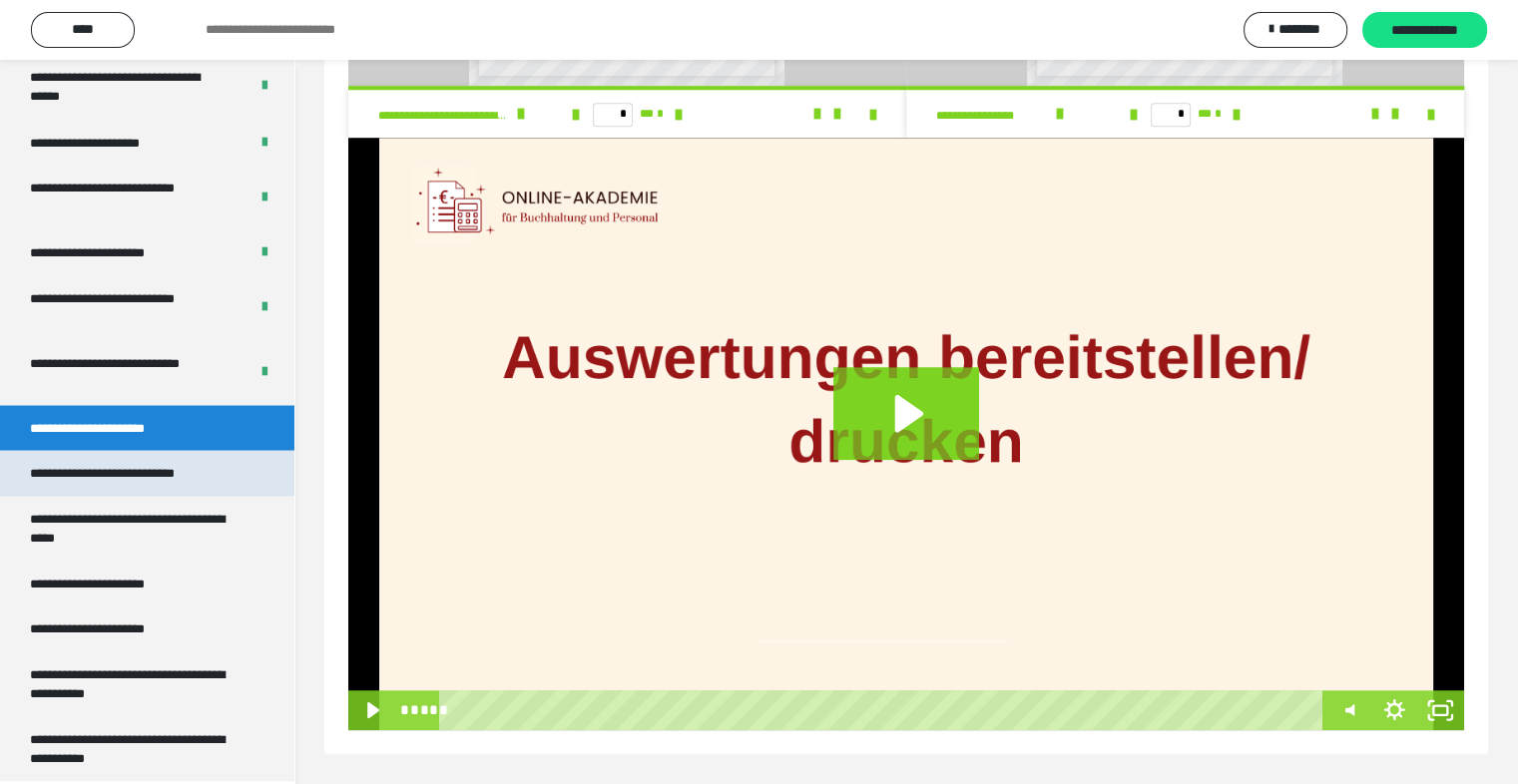 click on "**********" at bounding box center (129, 473) 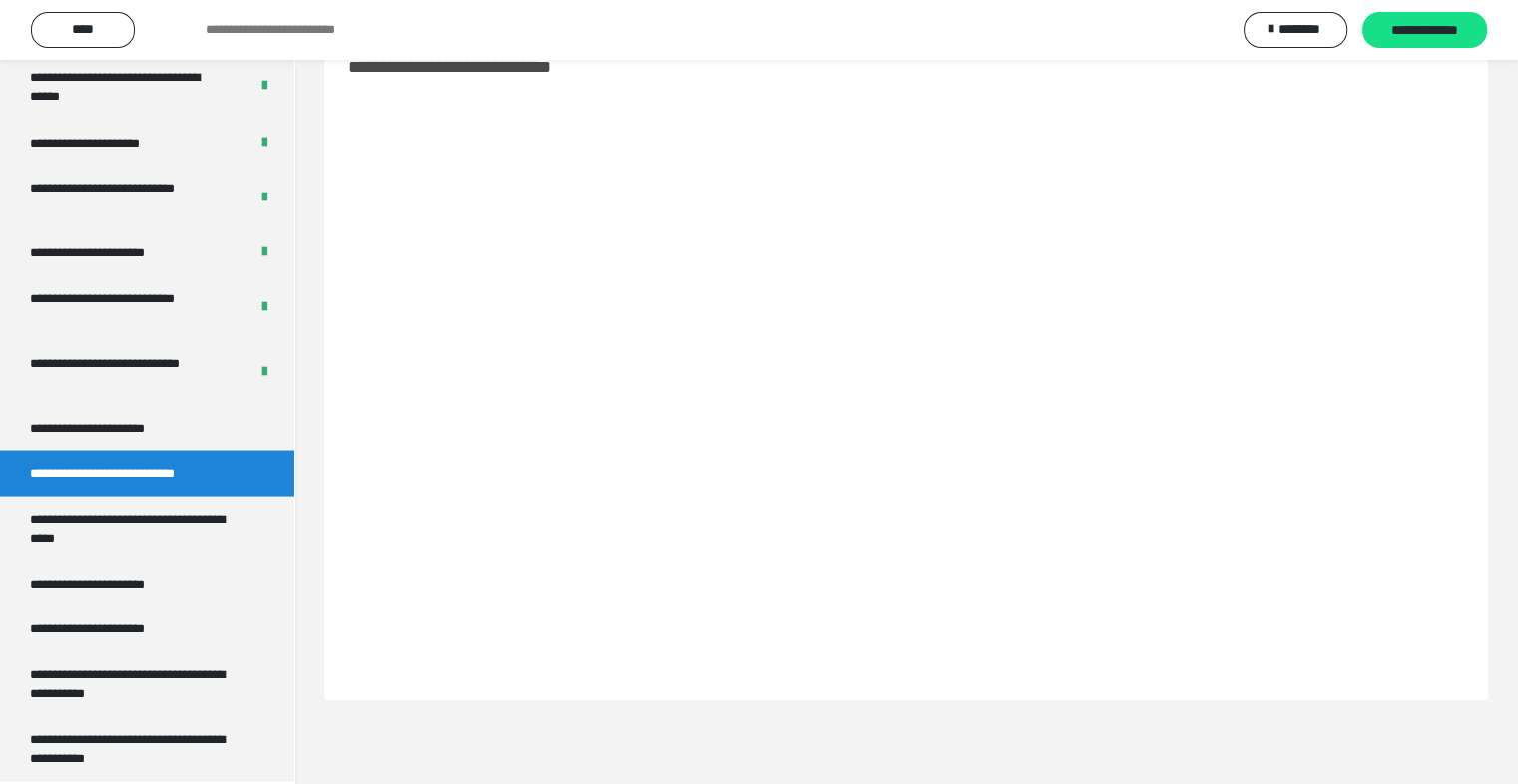 scroll, scrollTop: 60, scrollLeft: 0, axis: vertical 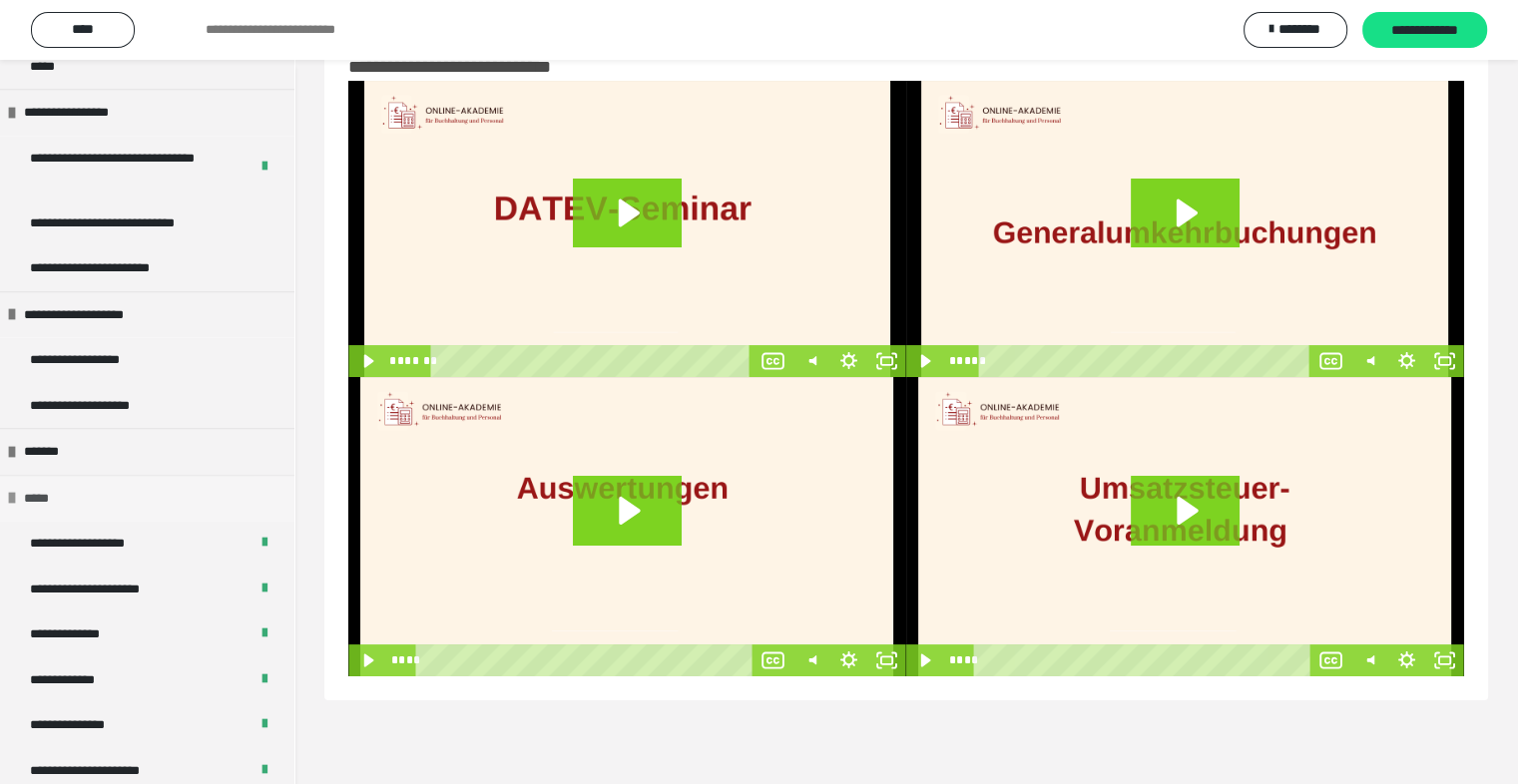 click on "*****" at bounding box center [45, 499] 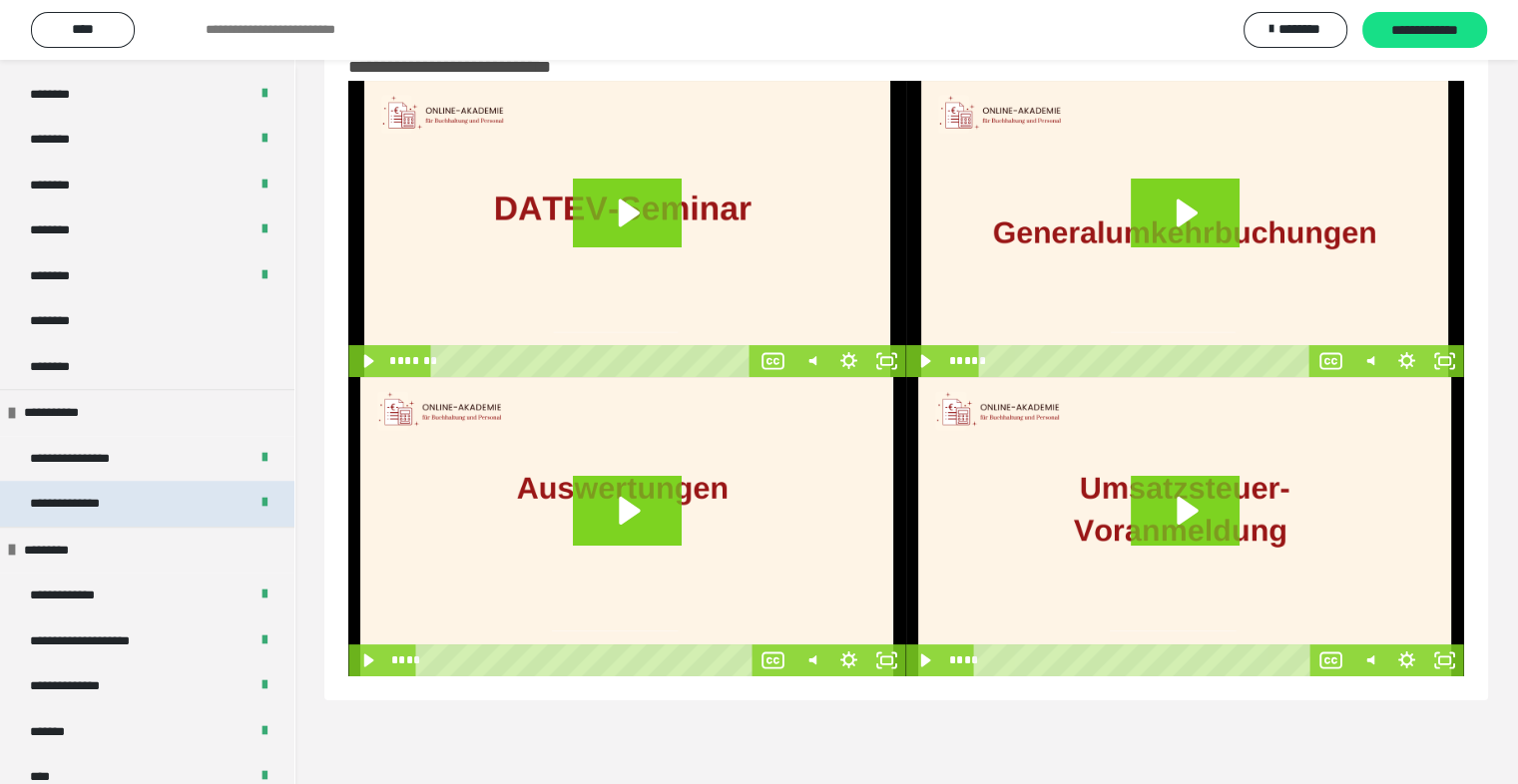 scroll, scrollTop: 1089, scrollLeft: 0, axis: vertical 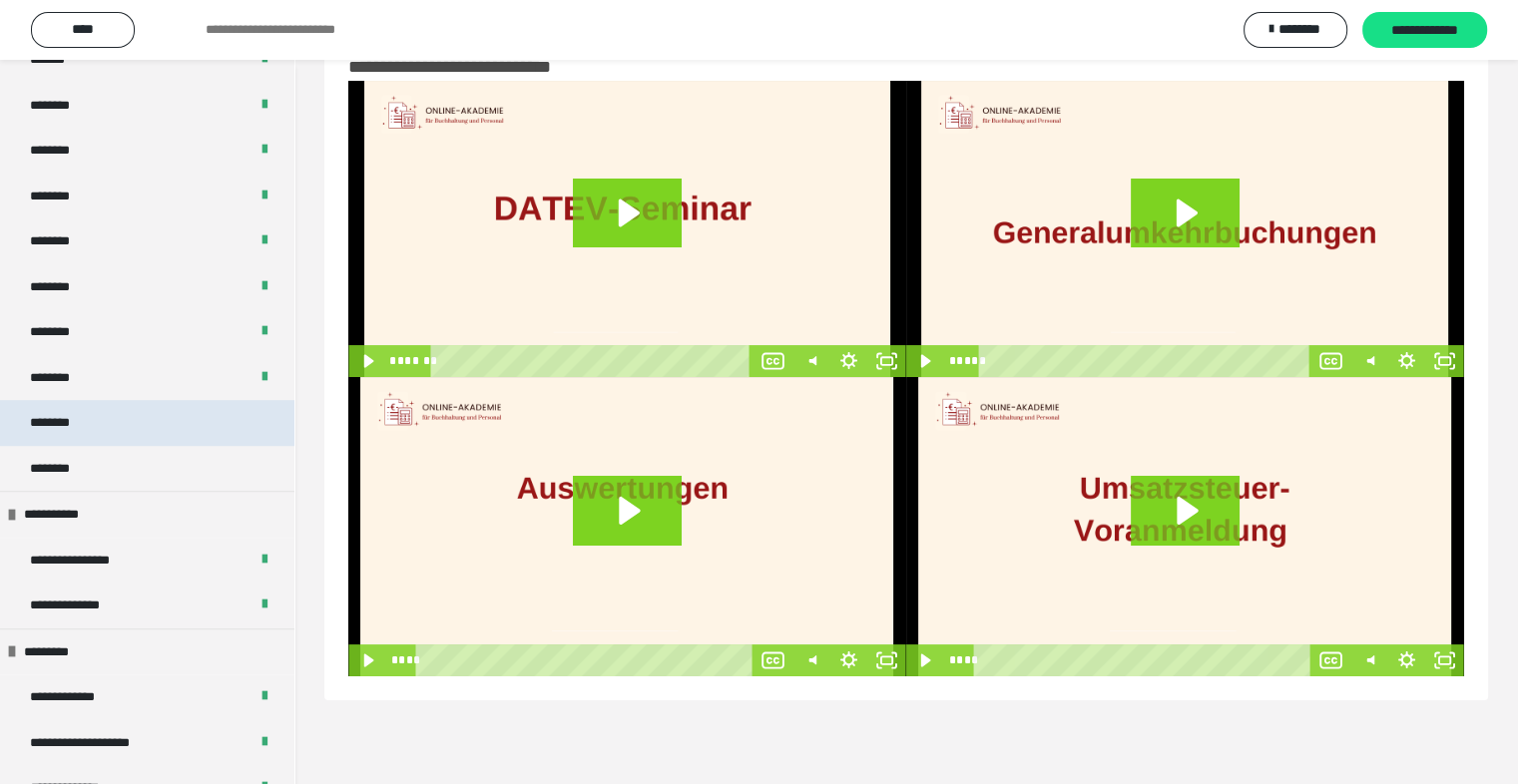 click on "********" at bounding box center (147, 423) 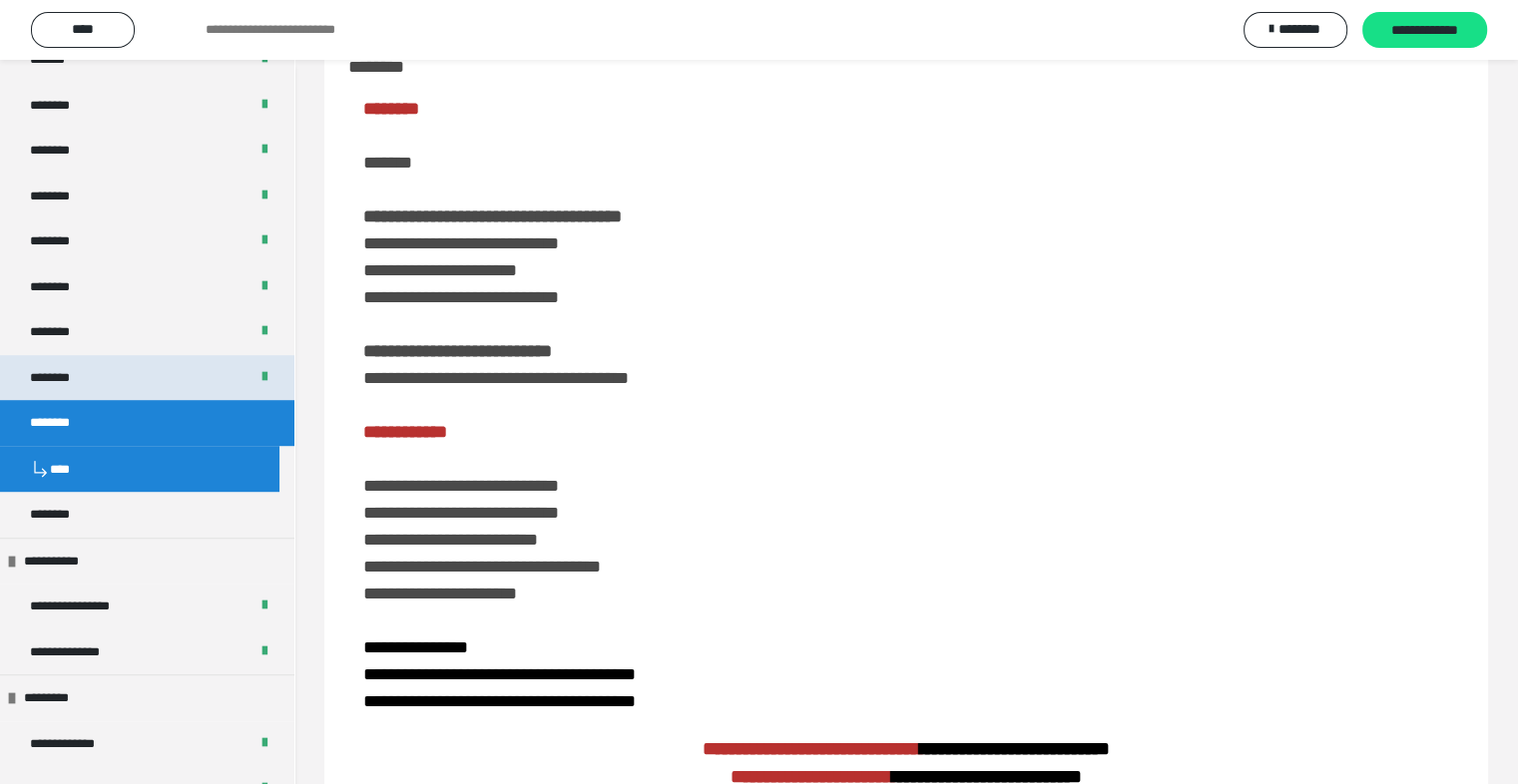 click on "********" at bounding box center (147, 378) 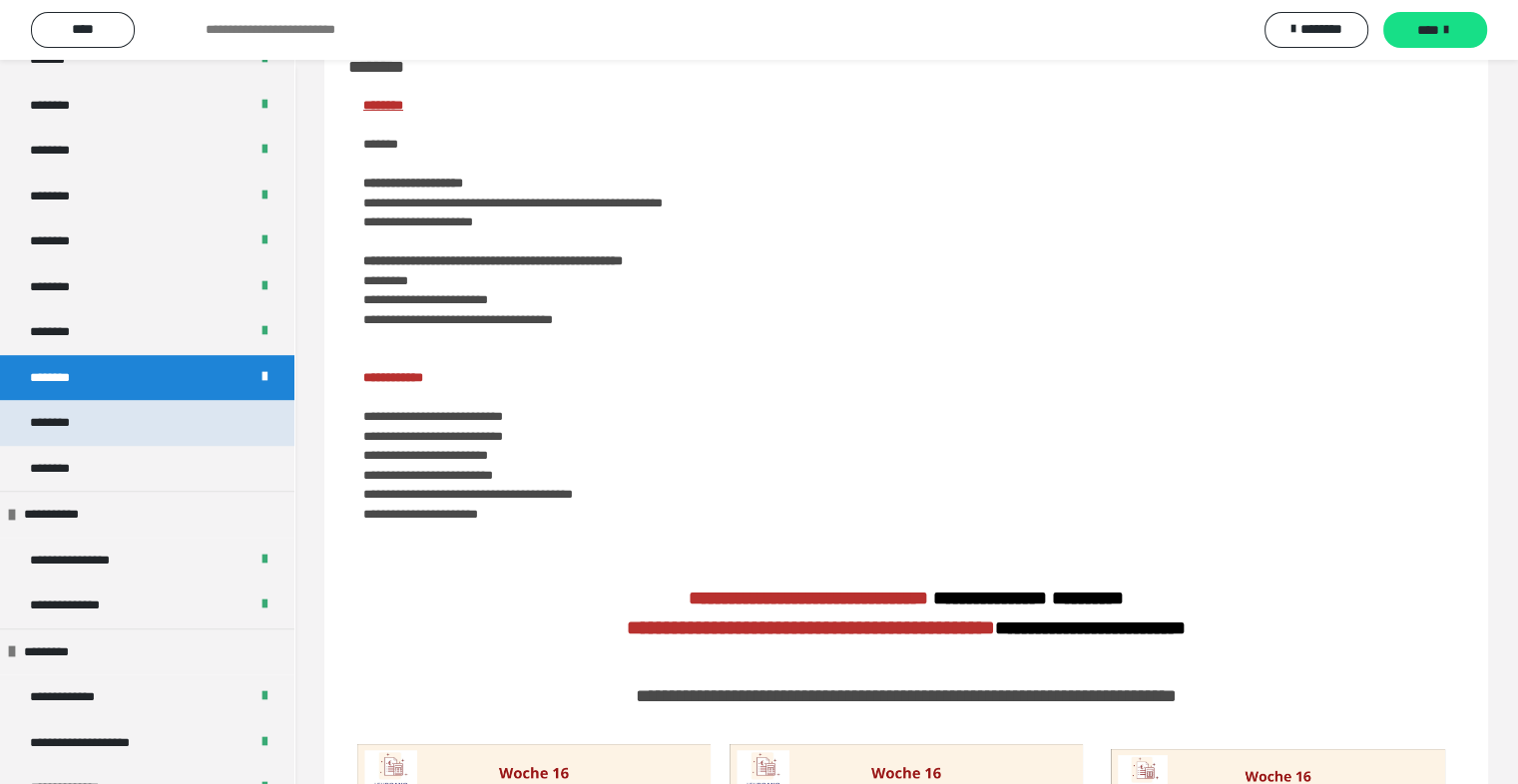 click on "********" at bounding box center (147, 423) 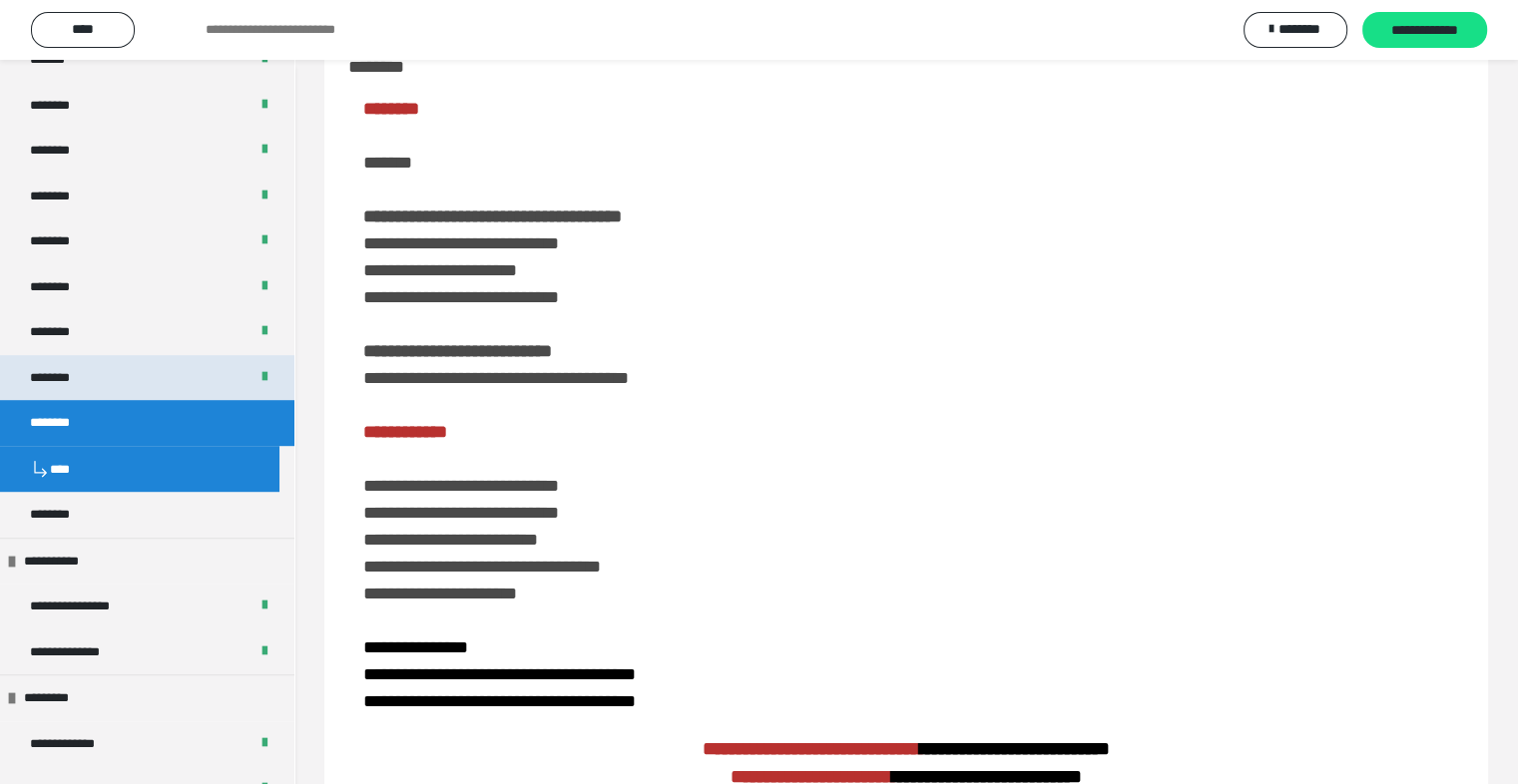 click on "********" at bounding box center [147, 378] 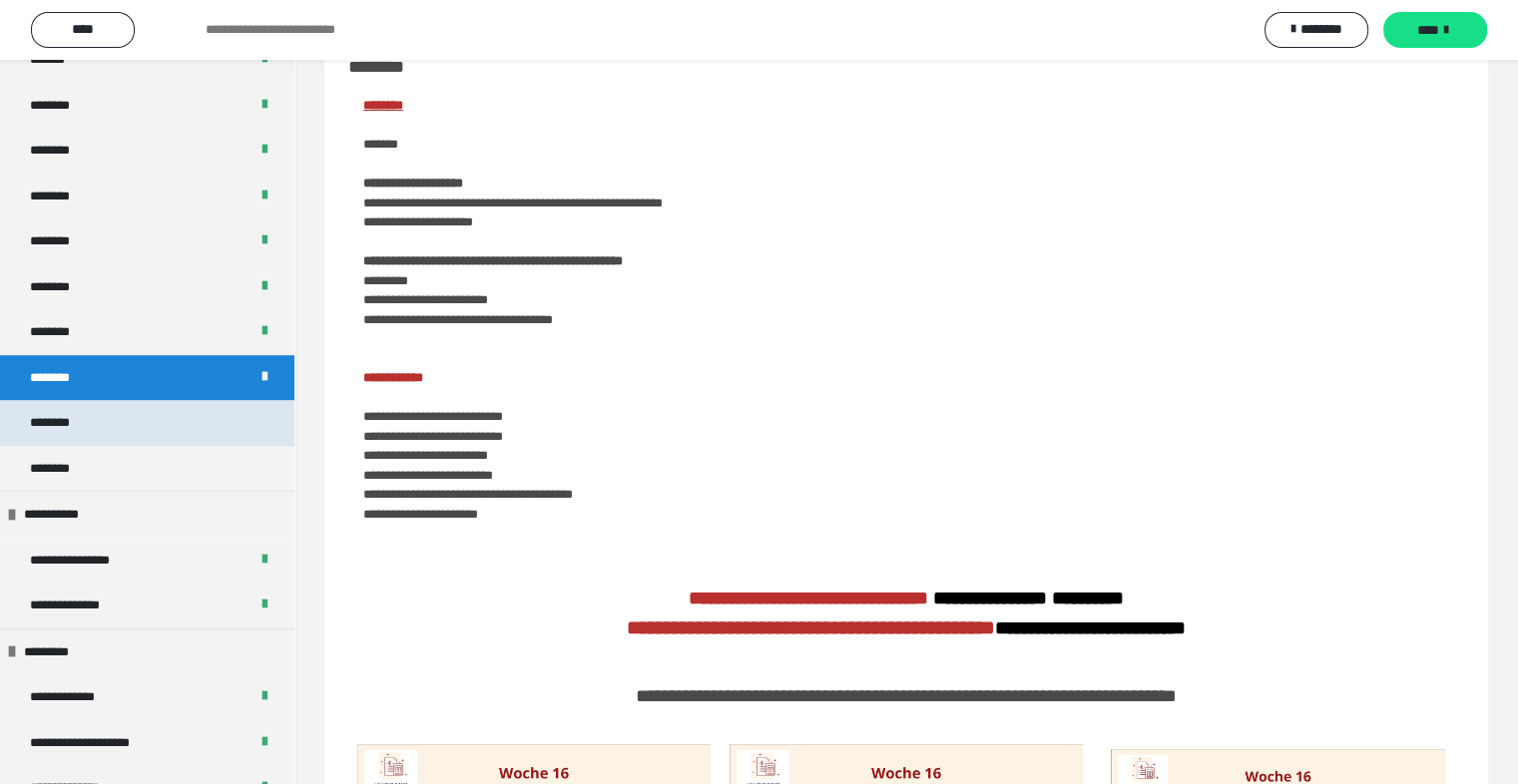 click on "********" at bounding box center (147, 423) 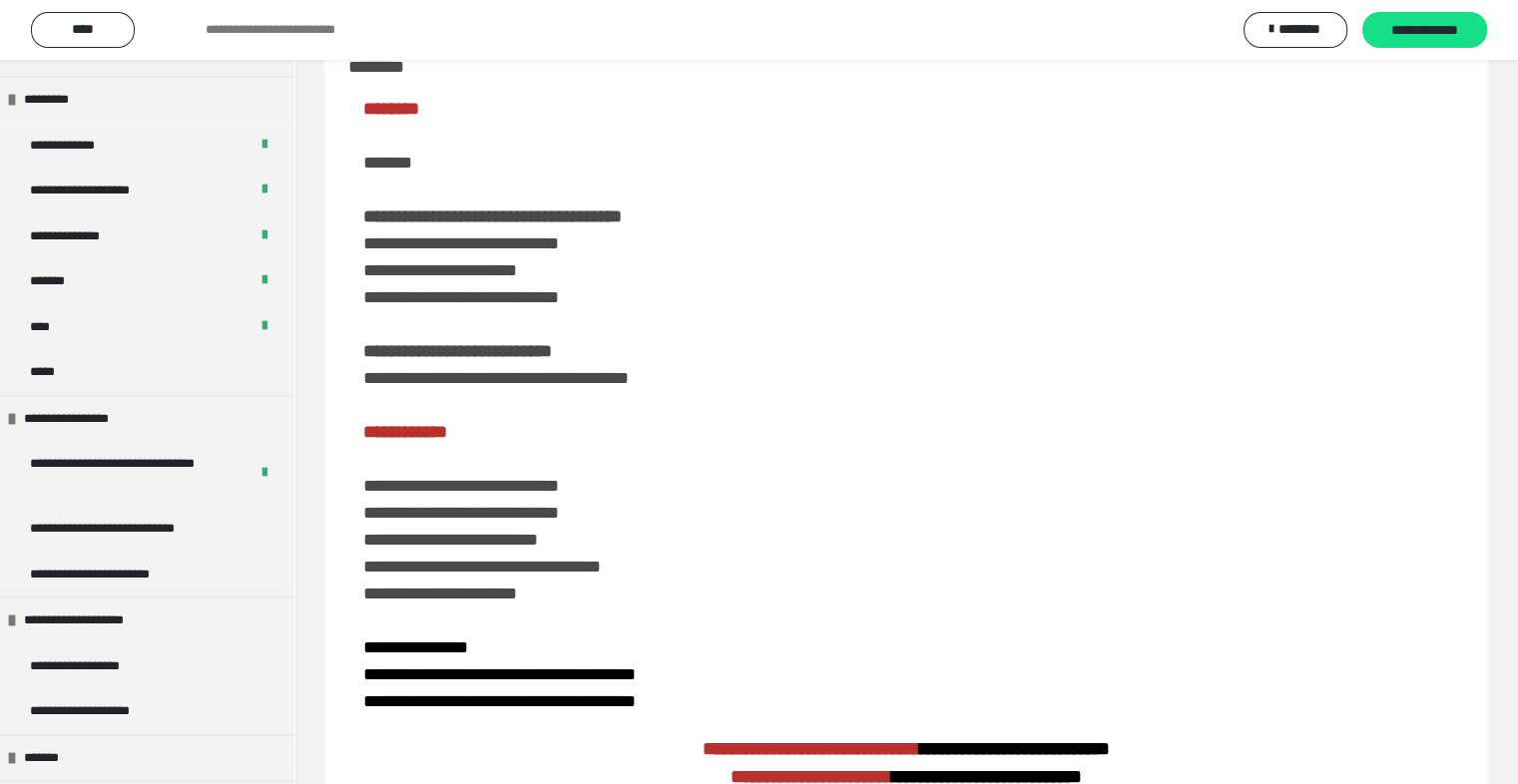 scroll, scrollTop: 1734, scrollLeft: 0, axis: vertical 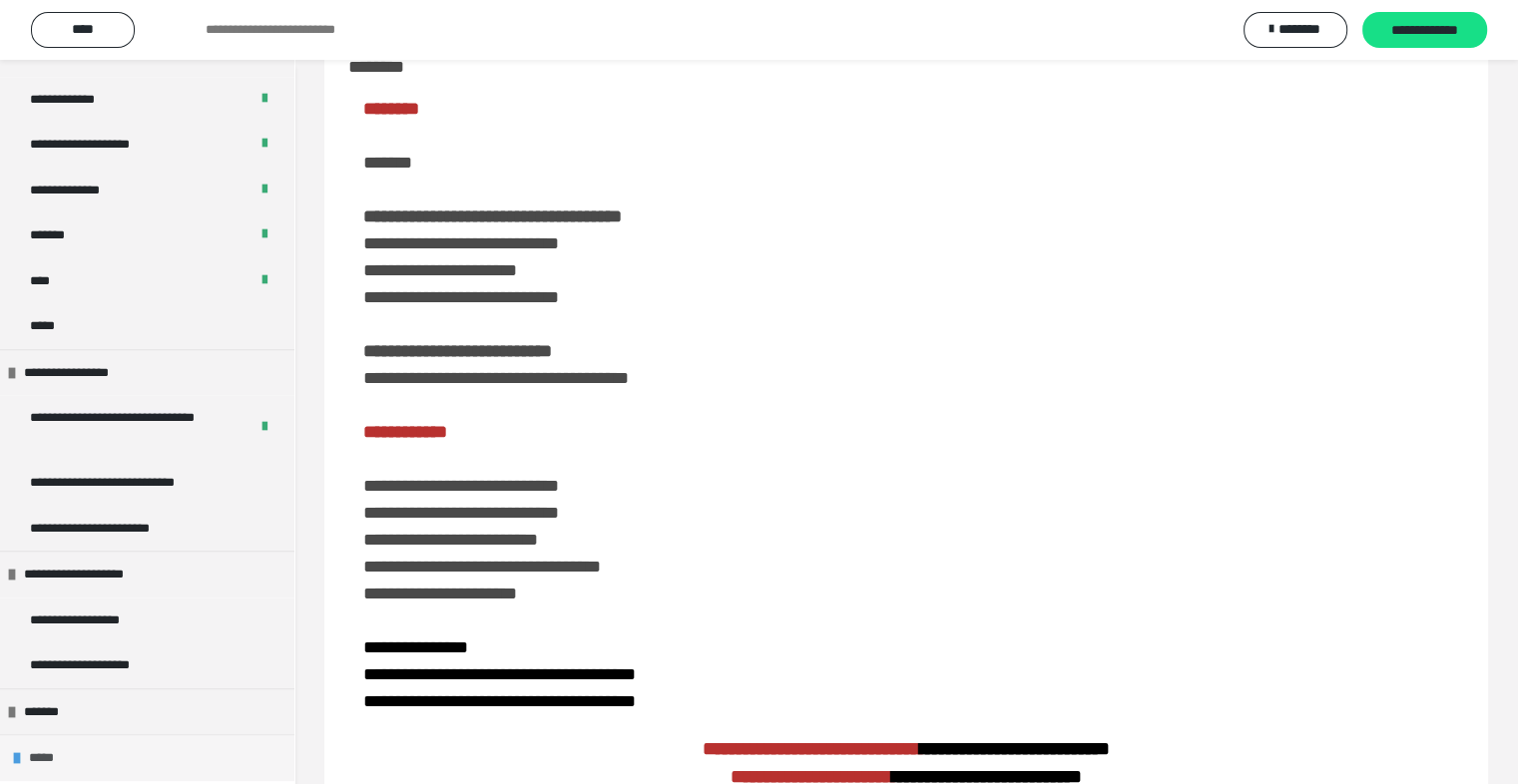 click on "*****" at bounding box center (50, 758) 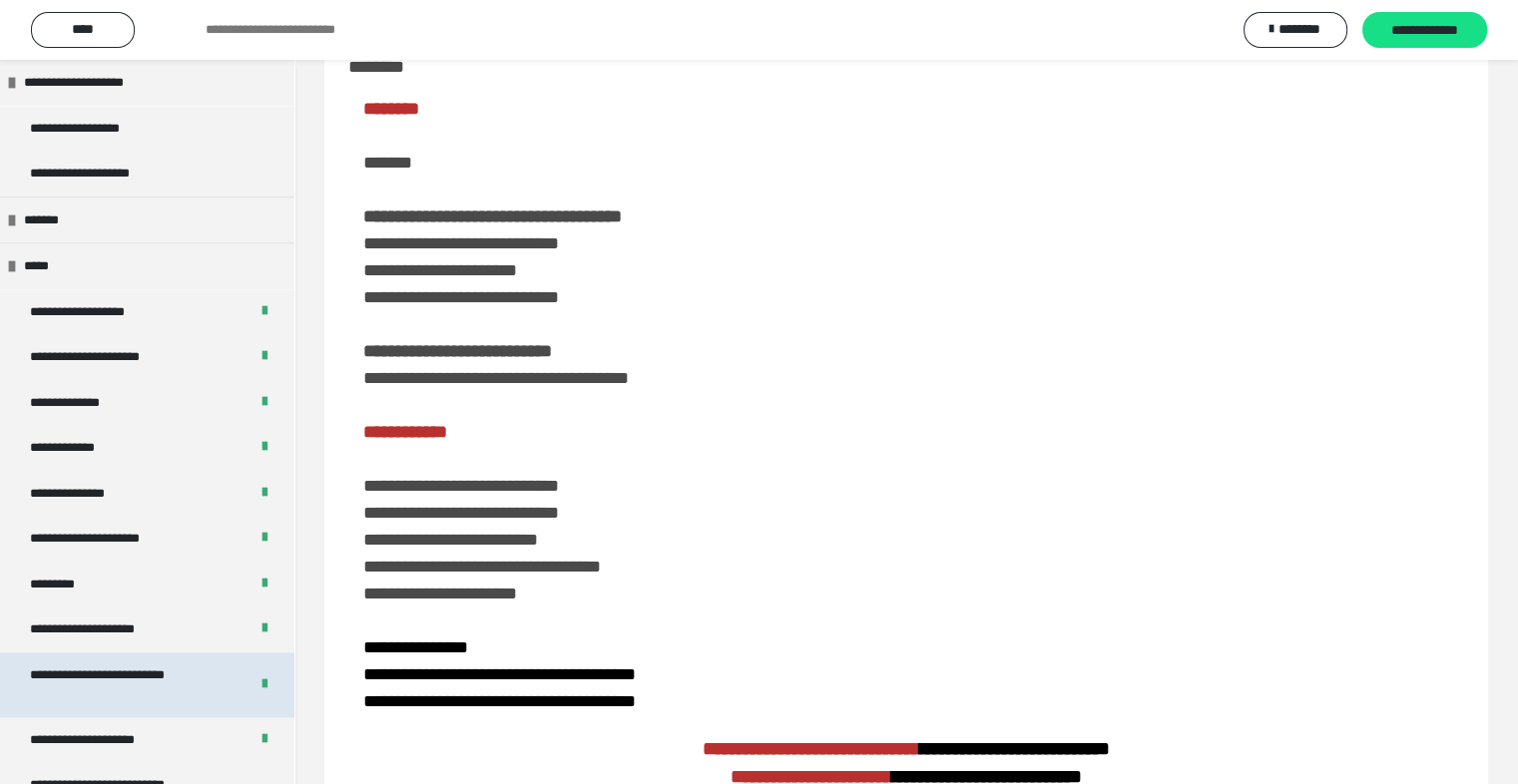 scroll, scrollTop: 2232, scrollLeft: 0, axis: vertical 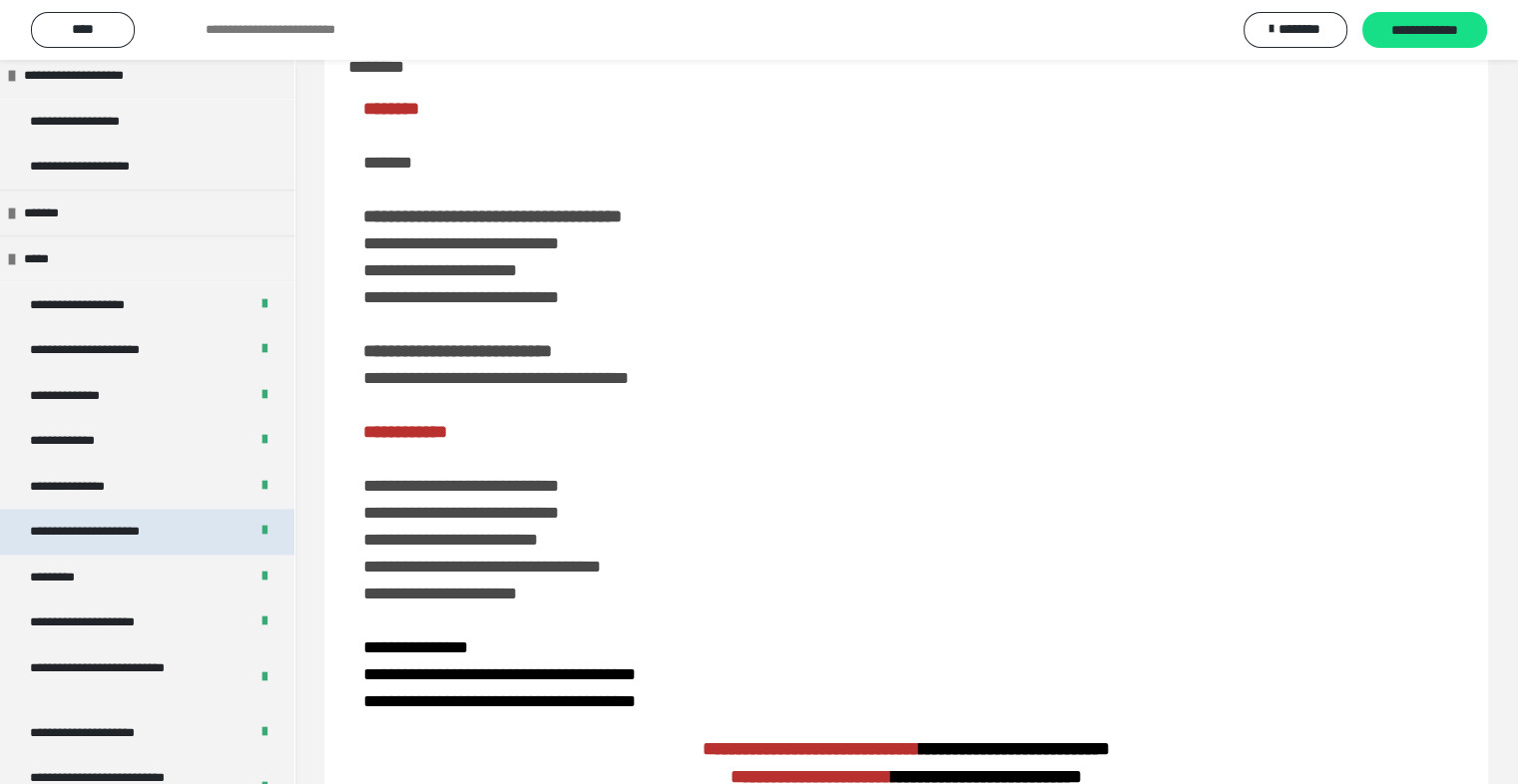 click on "**********" at bounding box center [118, 532] 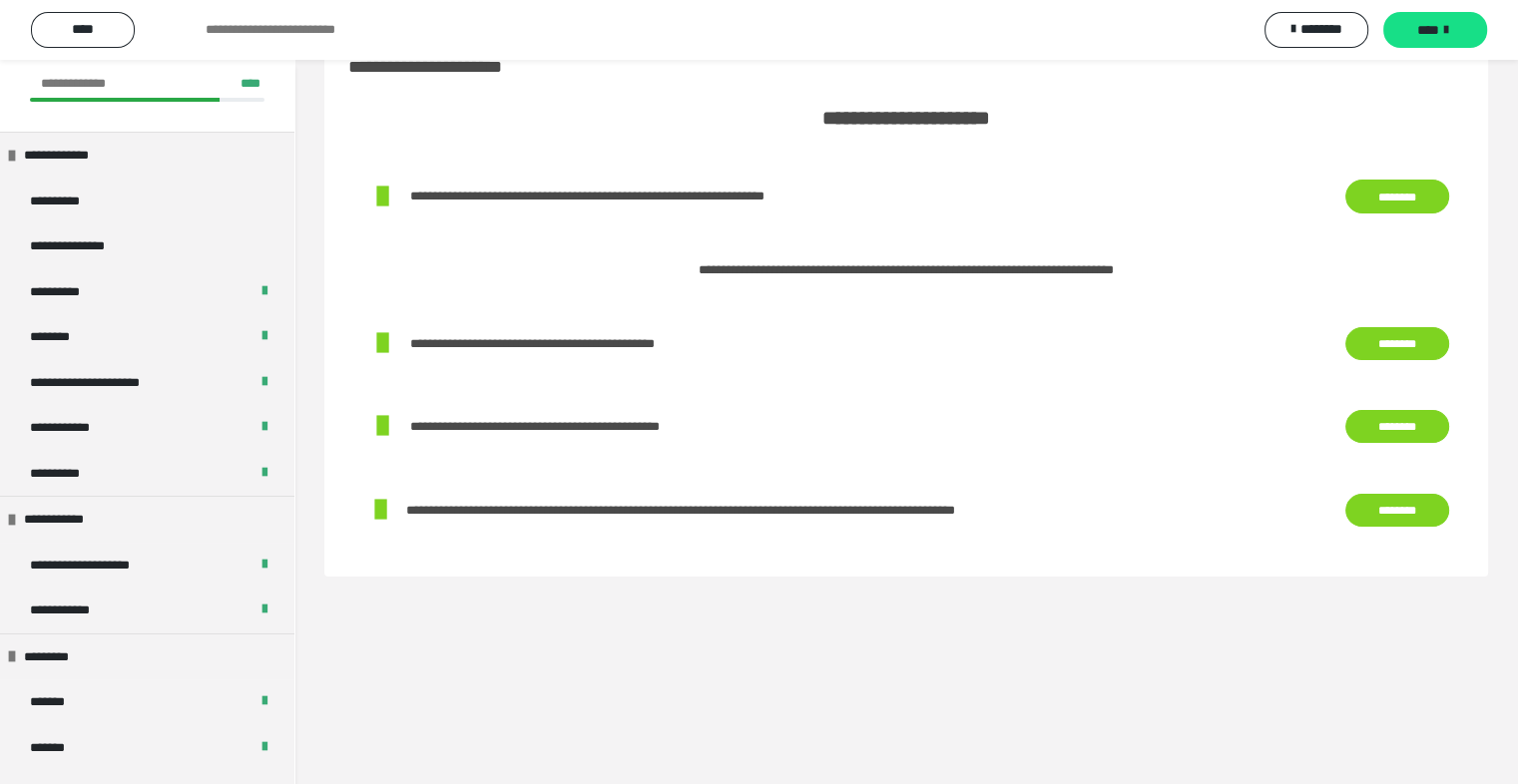scroll, scrollTop: 0, scrollLeft: 0, axis: both 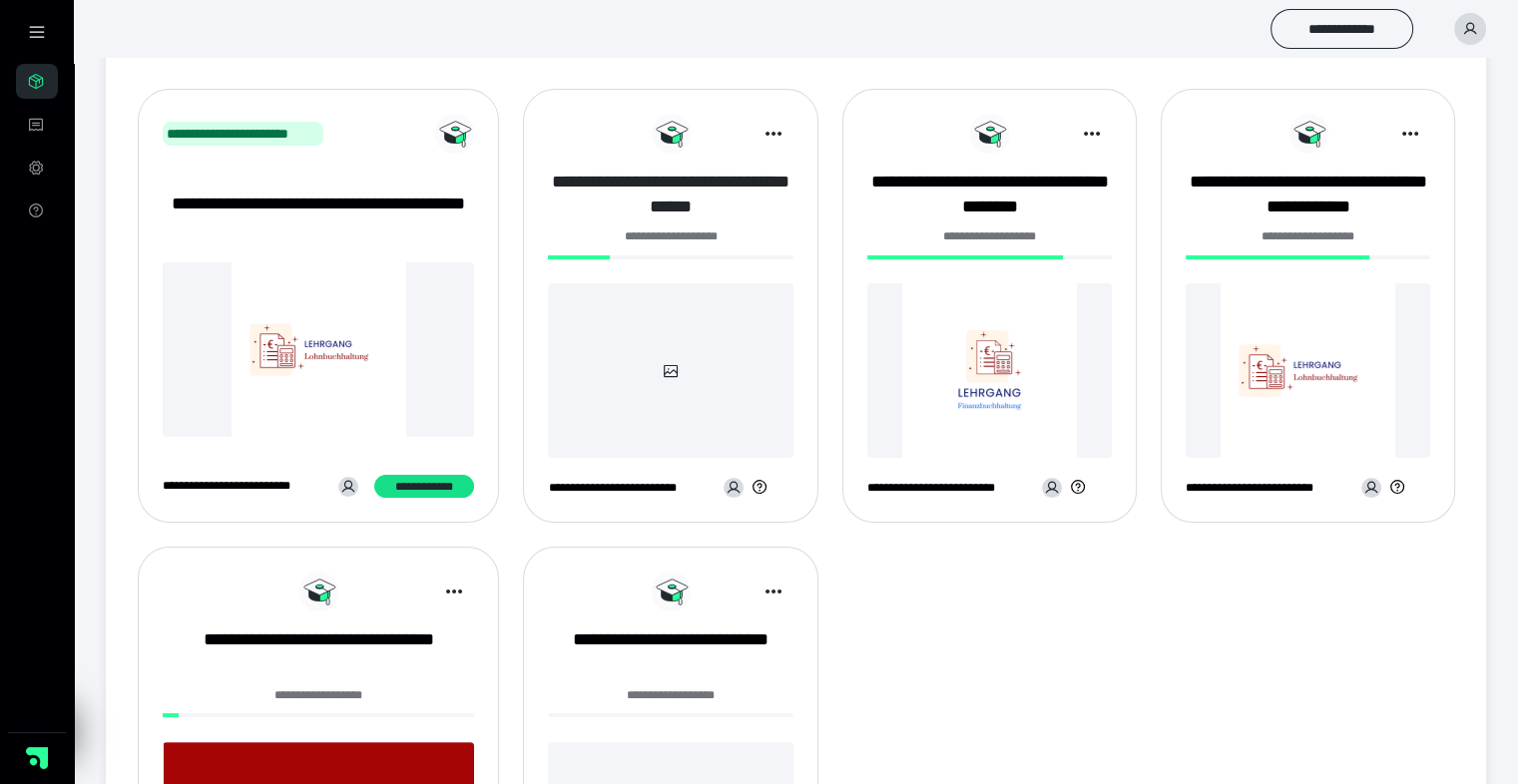 click on "**********" at bounding box center [670, 195] 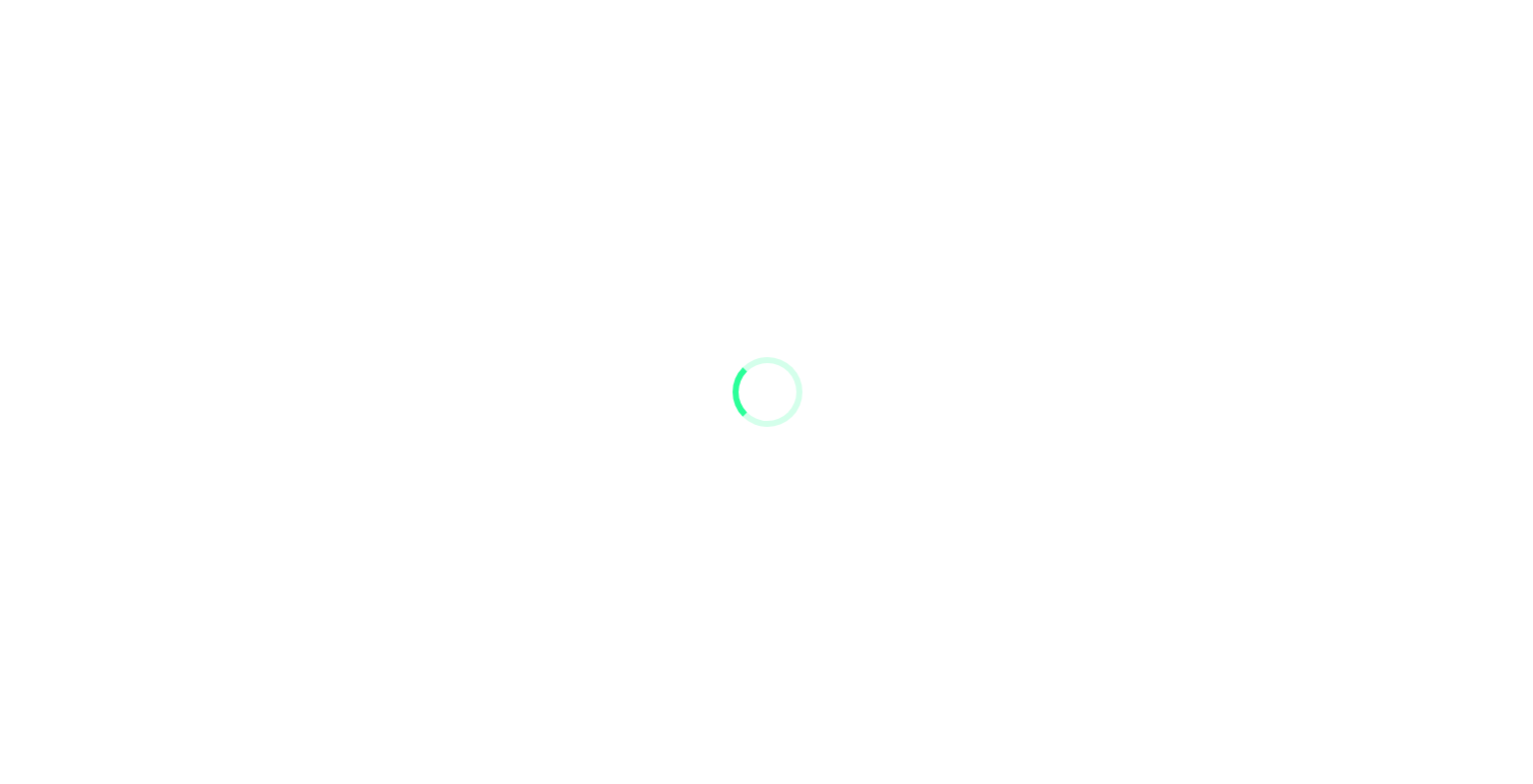scroll, scrollTop: 0, scrollLeft: 0, axis: both 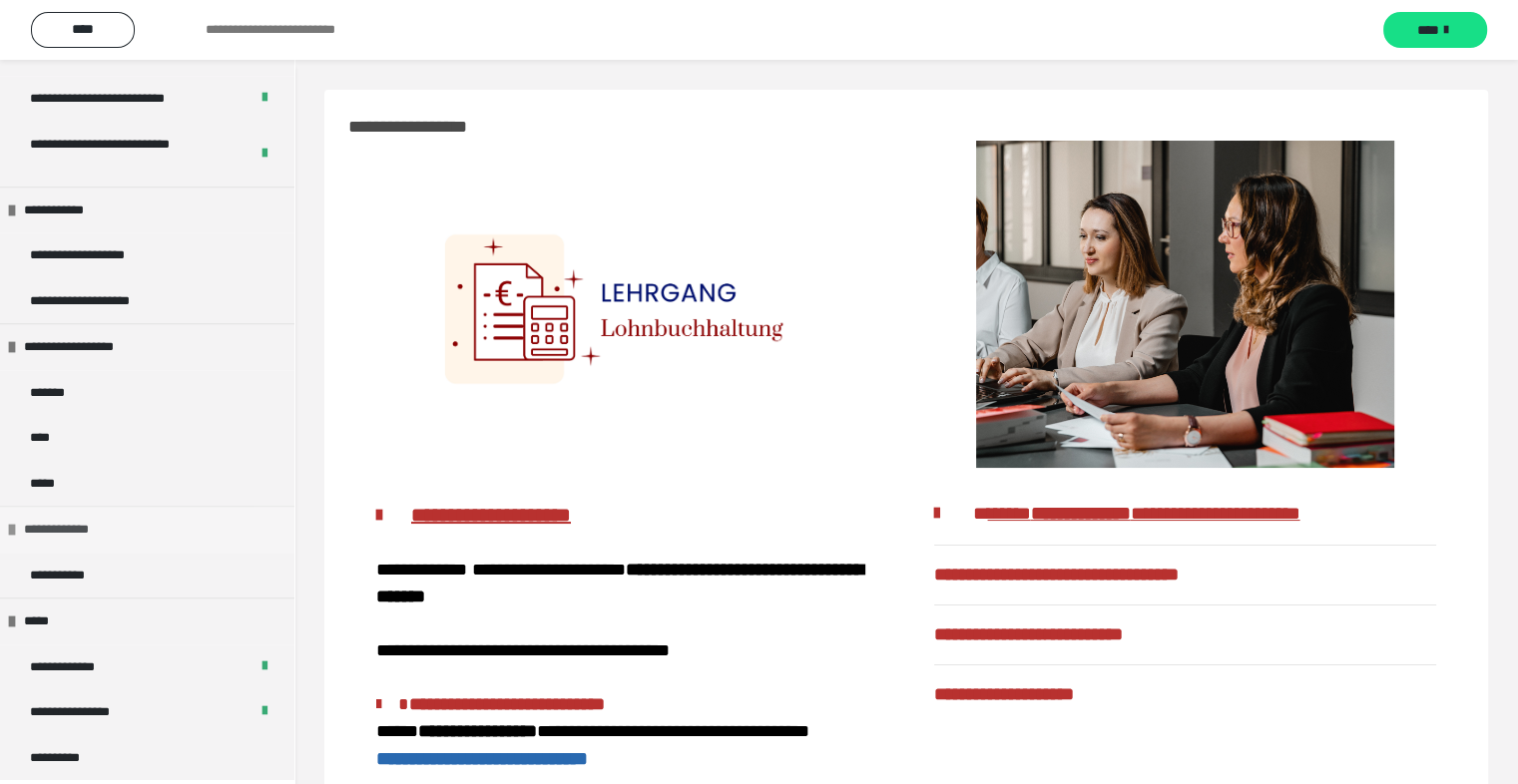 click on "**********" at bounding box center [68, 530] 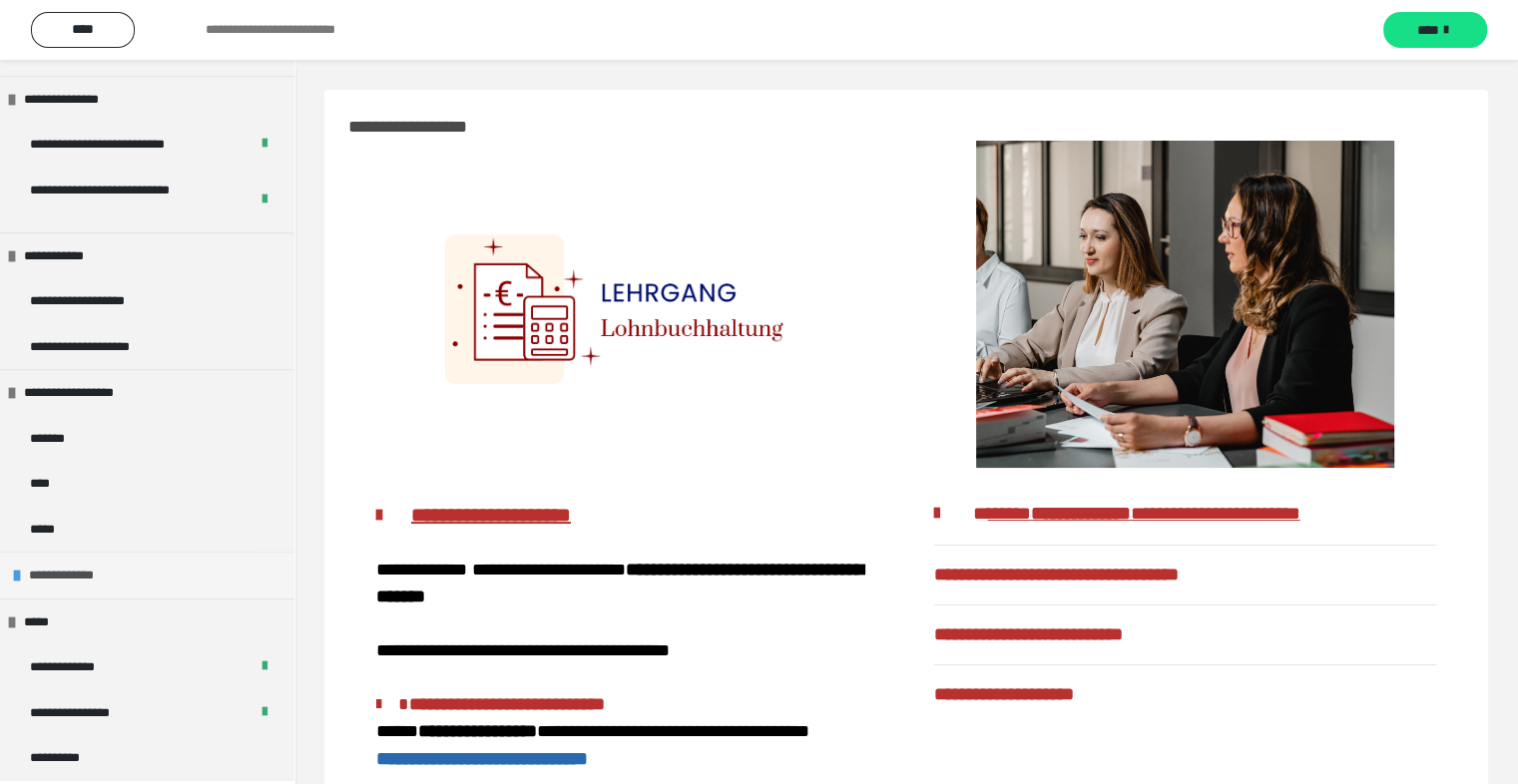 click on "**********" at bounding box center [73, 576] 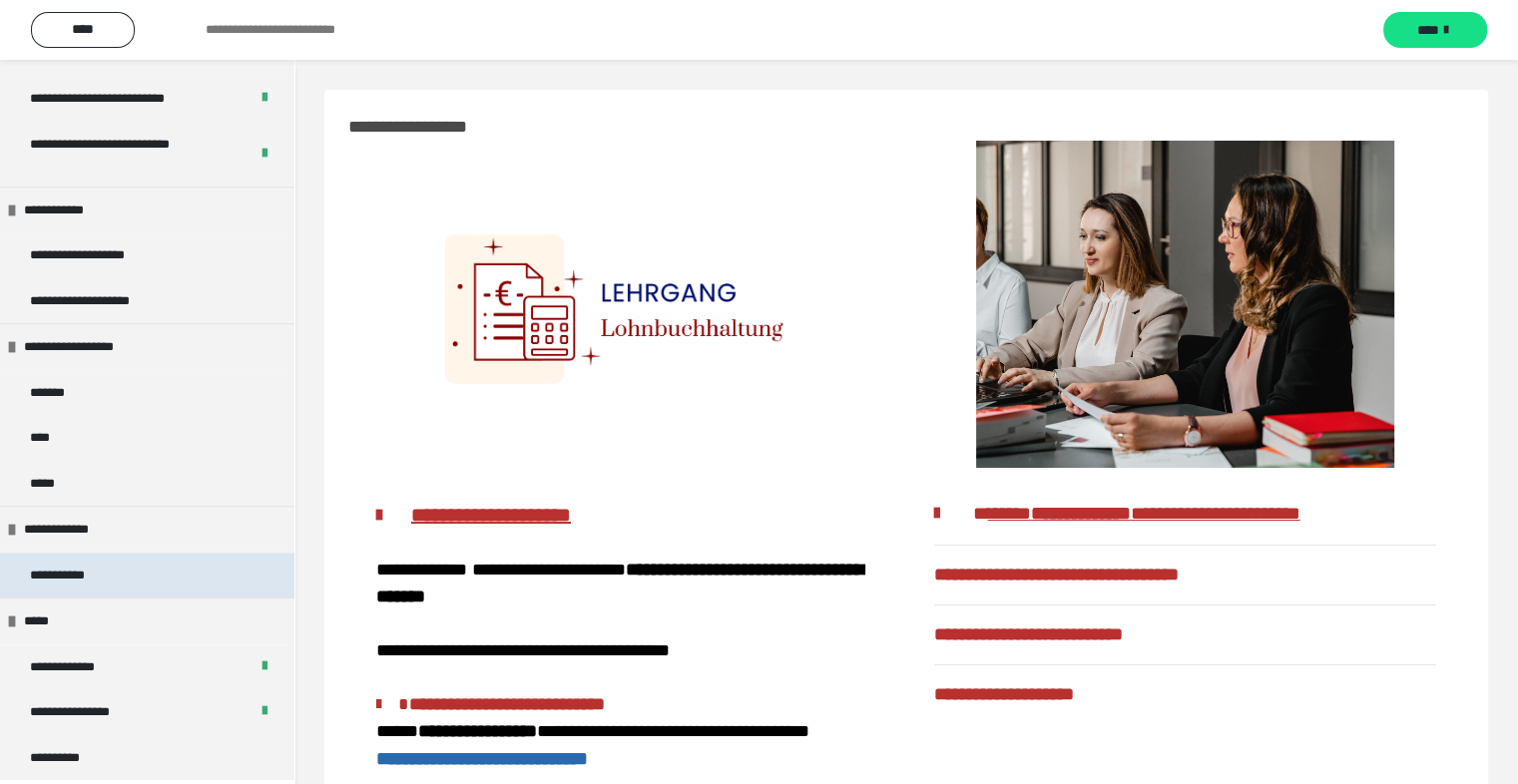 click on "**********" at bounding box center (68, 576) 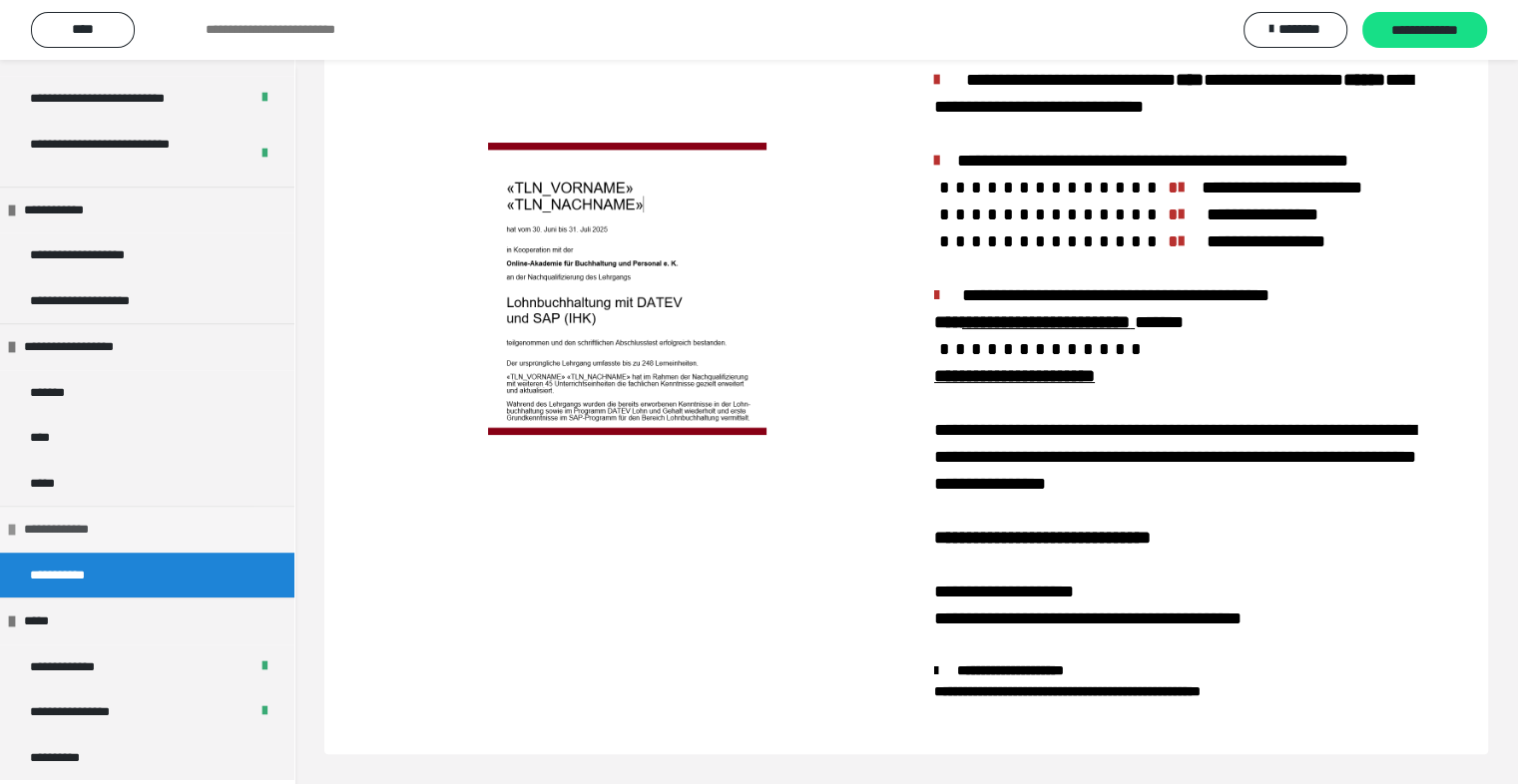 scroll, scrollTop: 320, scrollLeft: 0, axis: vertical 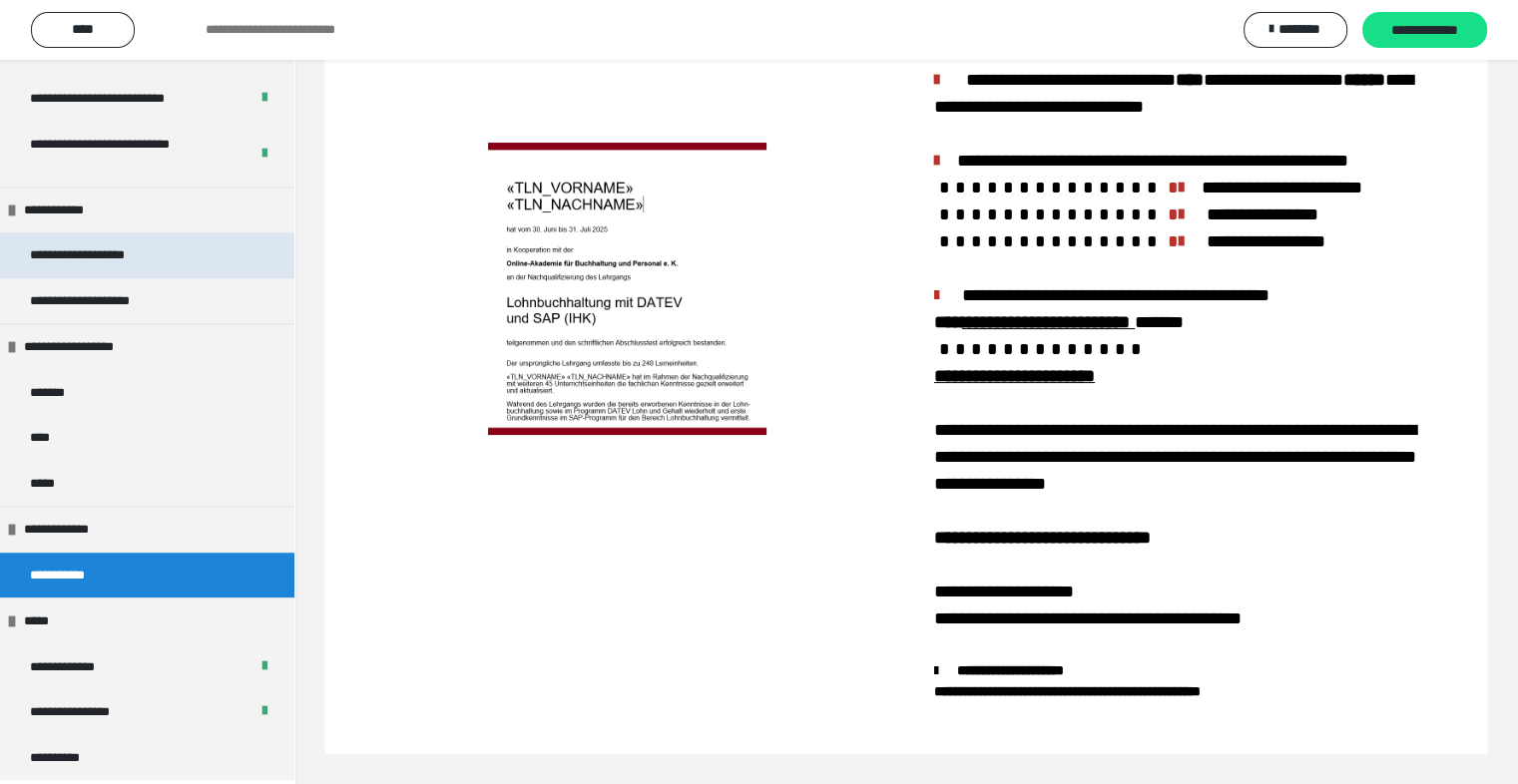 click on "**********" at bounding box center (147, 255) 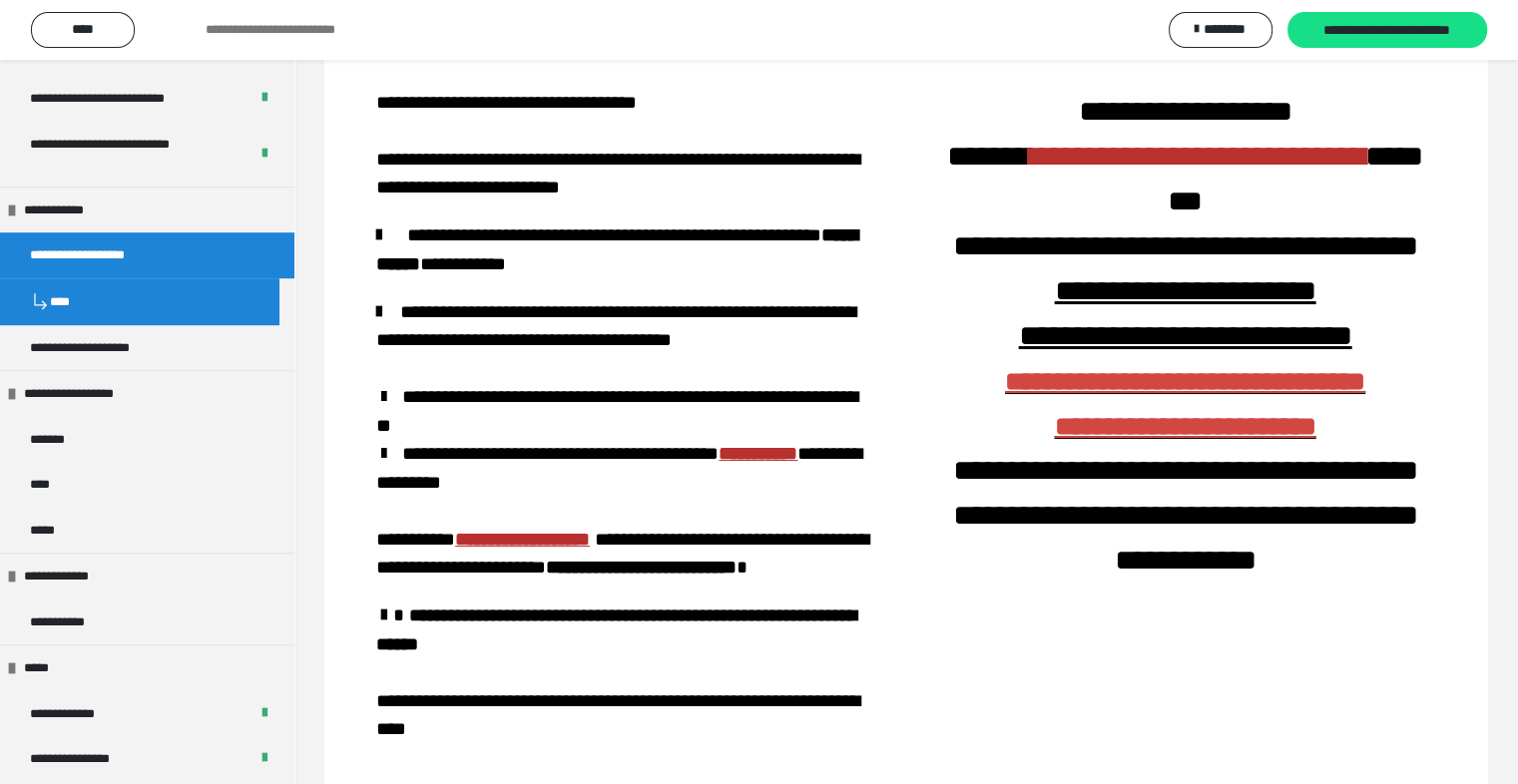 scroll, scrollTop: 0, scrollLeft: 0, axis: both 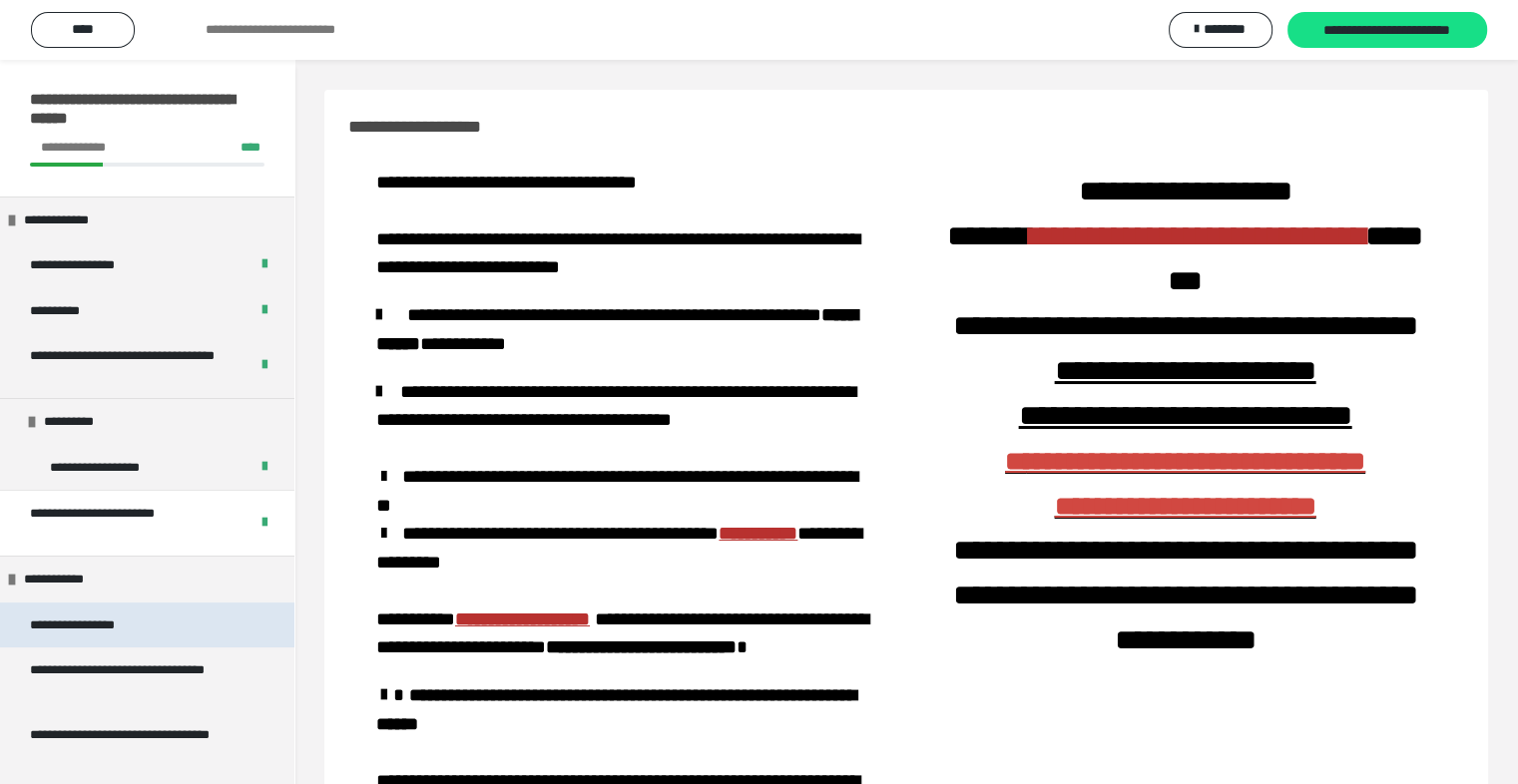 click on "**********" at bounding box center [93, 625] 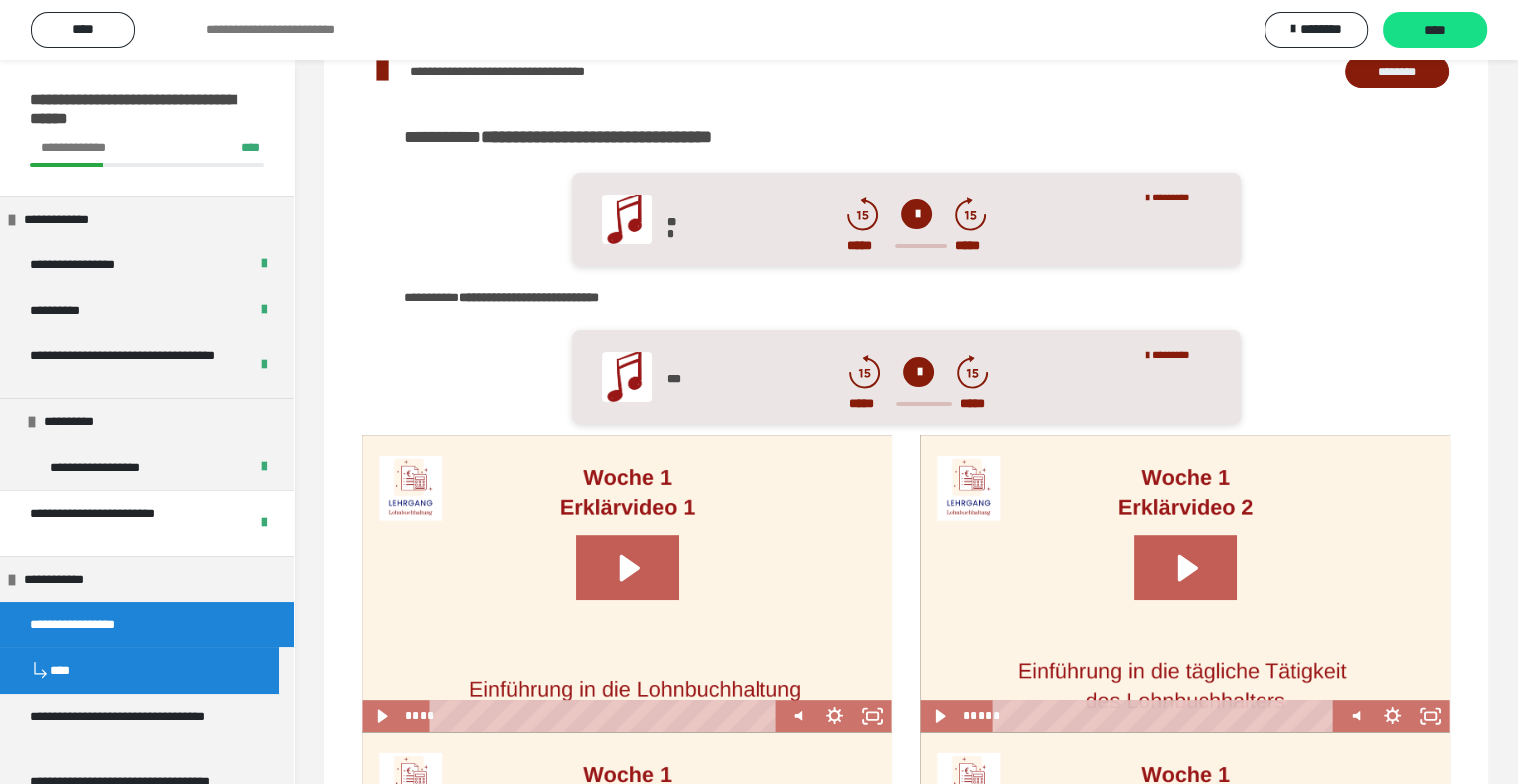 scroll, scrollTop: 321, scrollLeft: 0, axis: vertical 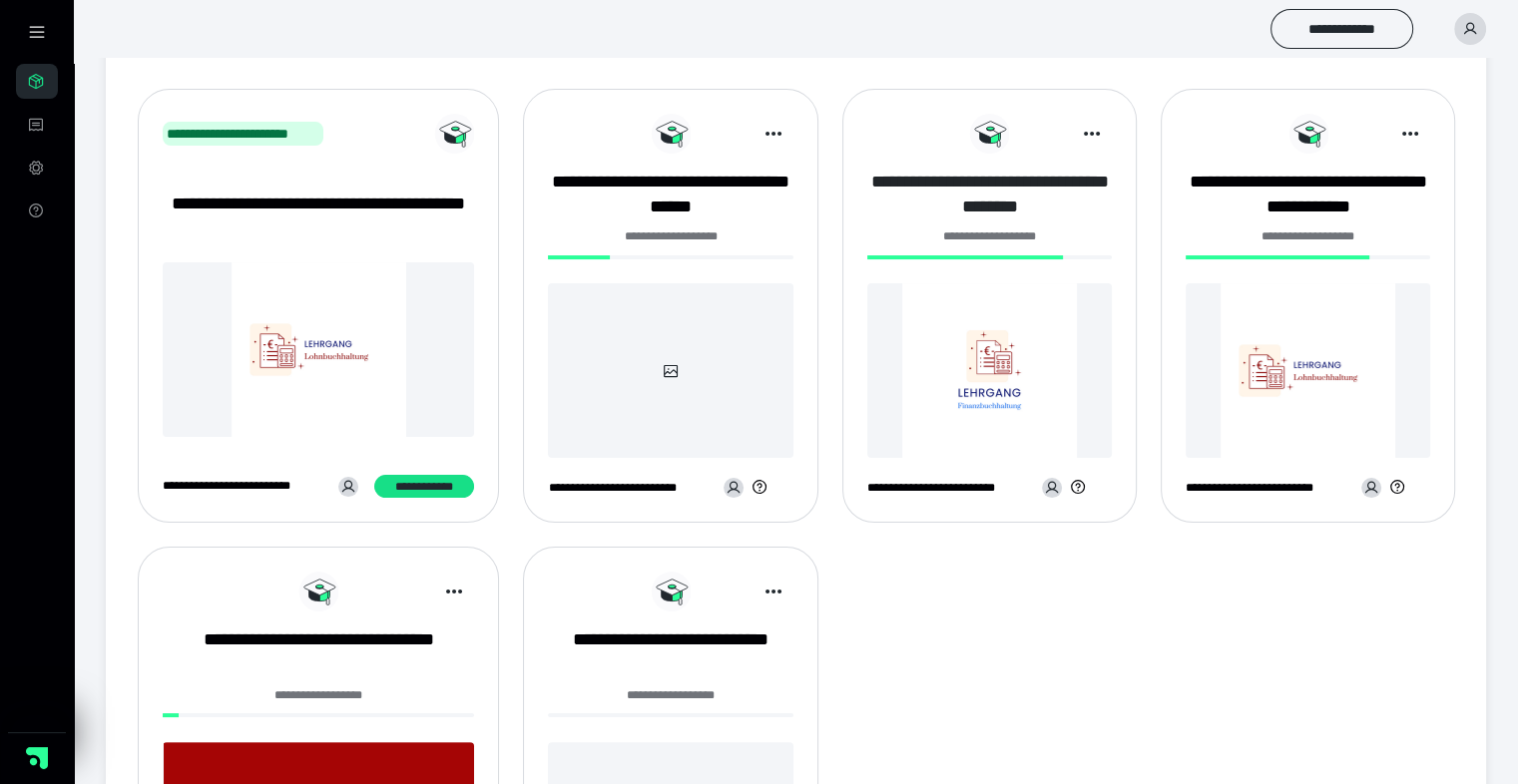 click on "**********" at bounding box center [989, 195] 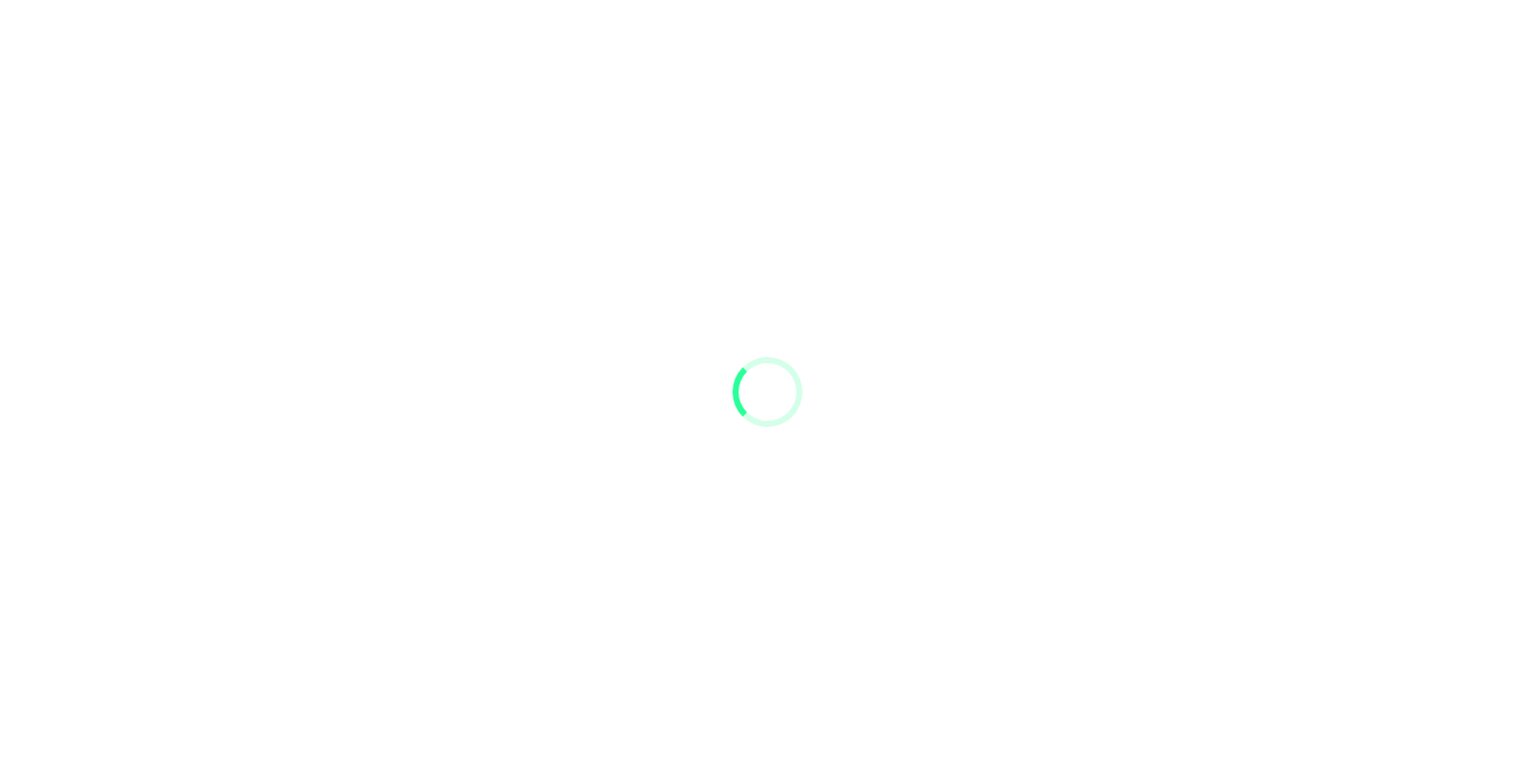 scroll, scrollTop: 0, scrollLeft: 0, axis: both 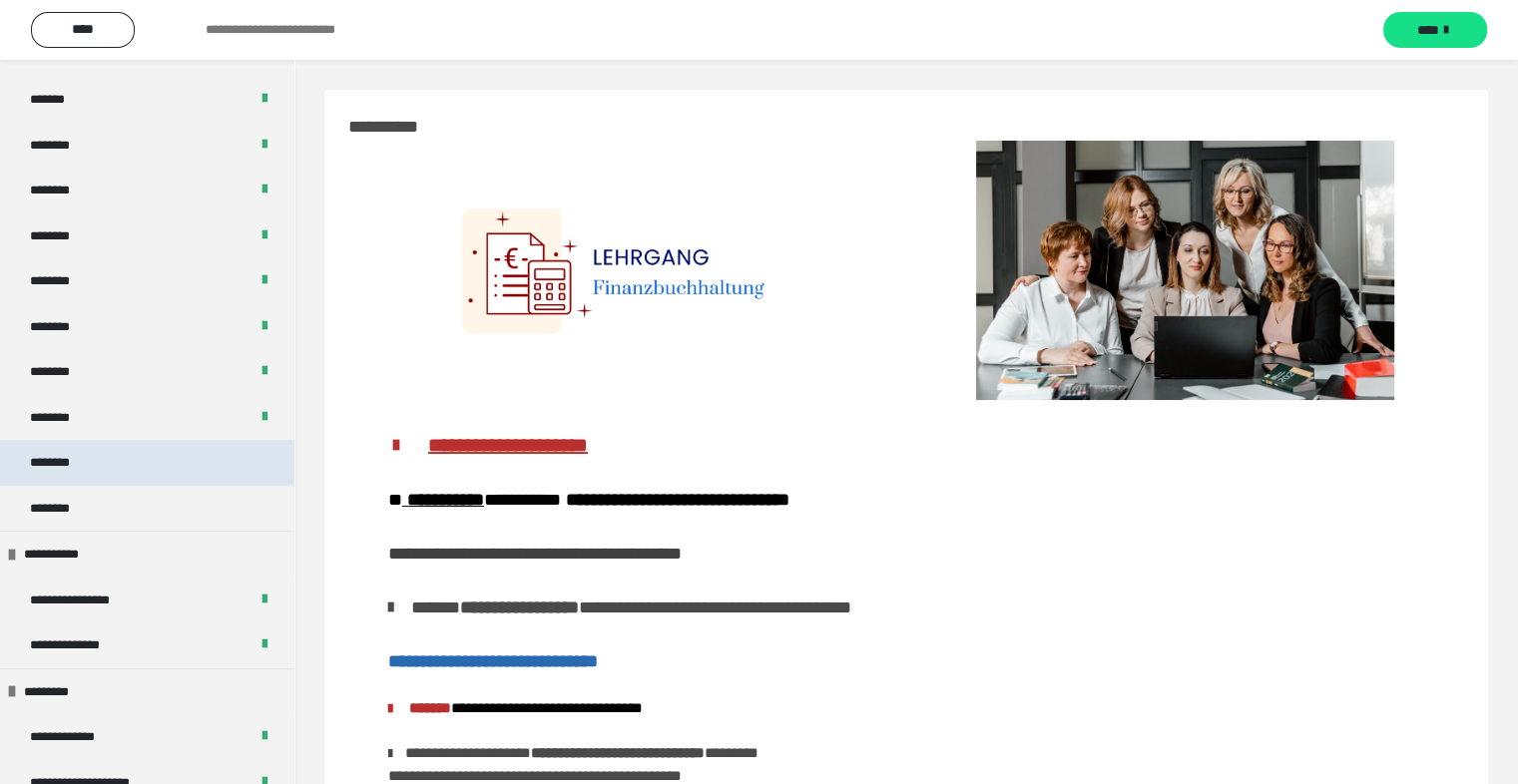 click on "********" at bounding box center [147, 463] 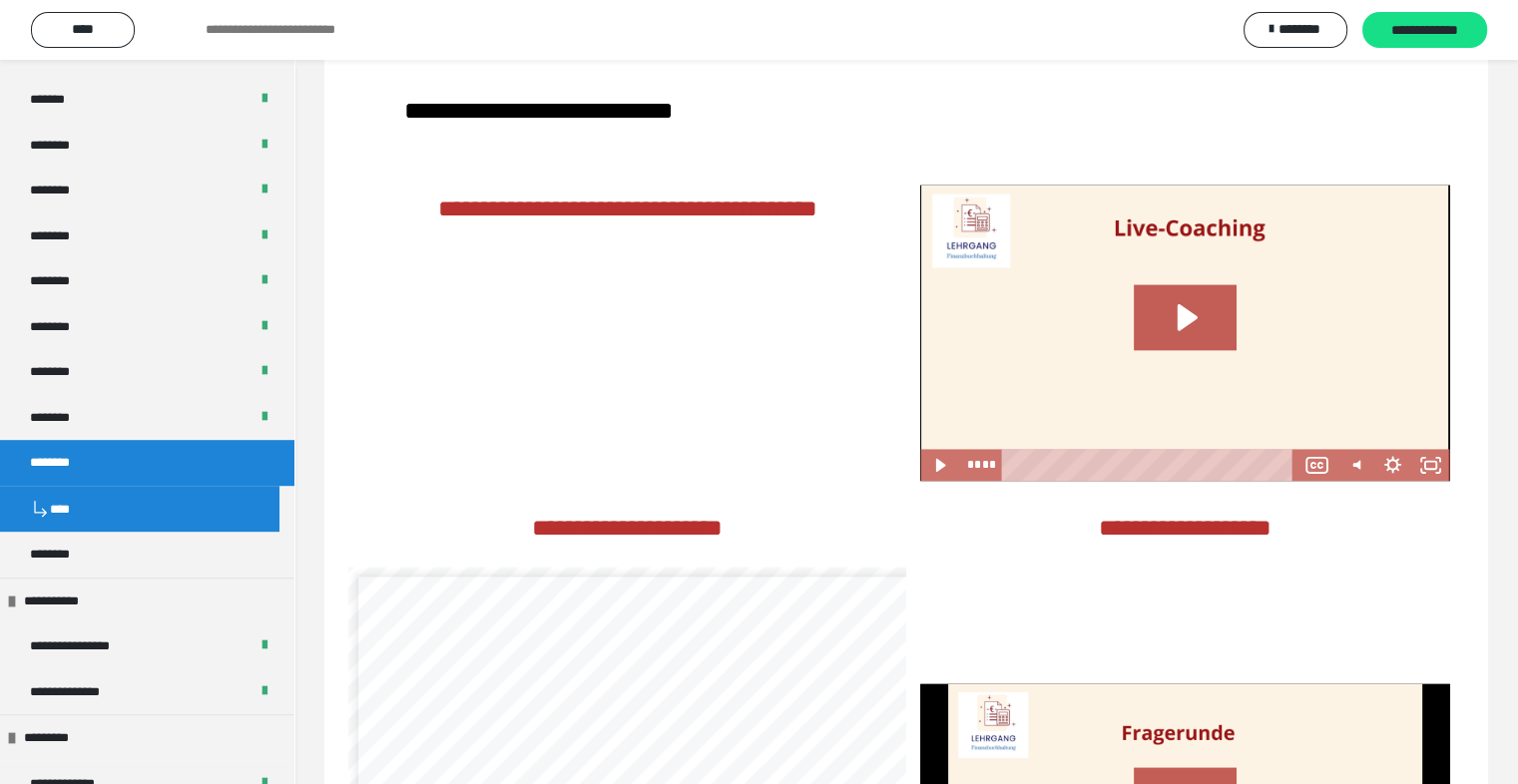 scroll, scrollTop: 2693, scrollLeft: 0, axis: vertical 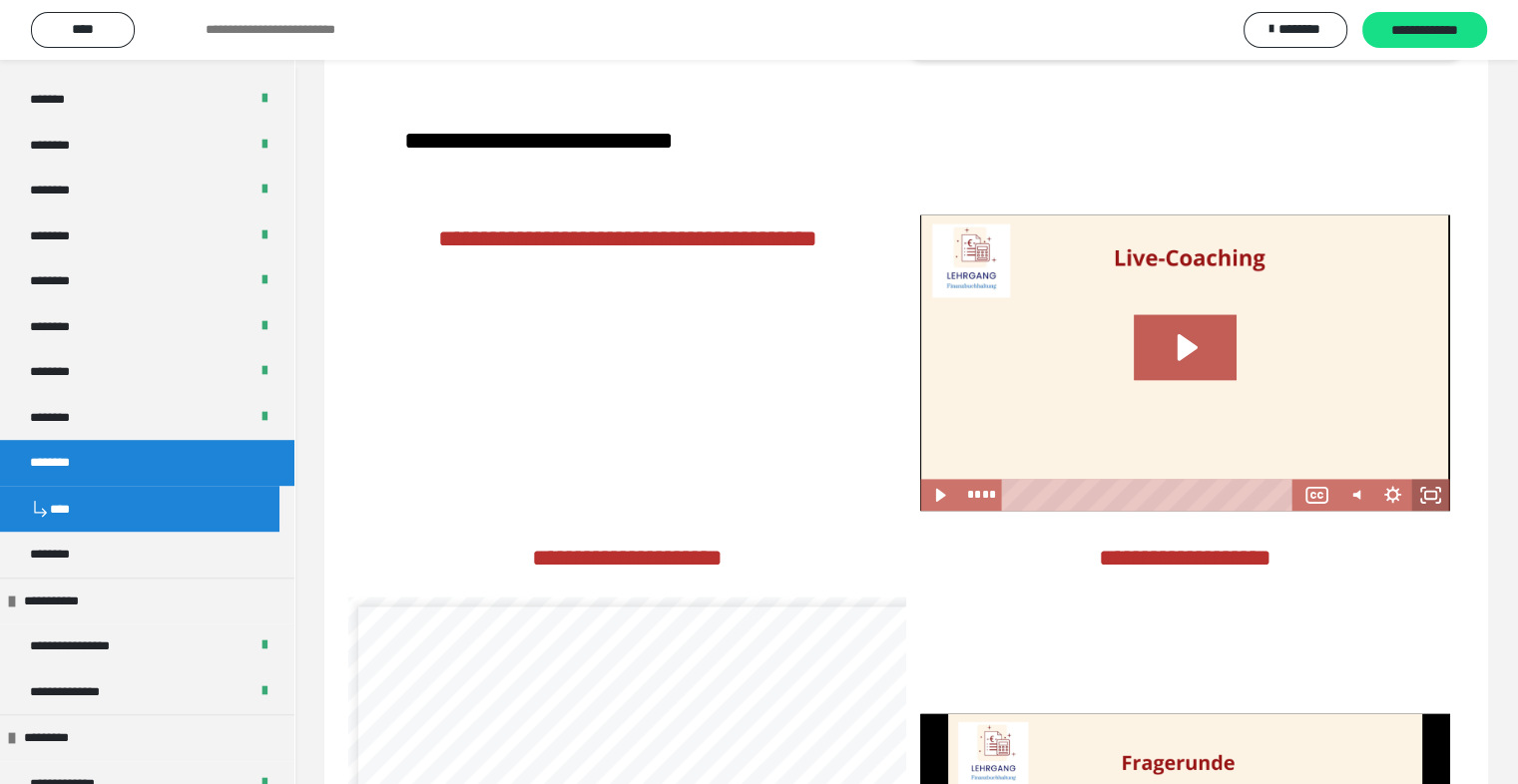 click 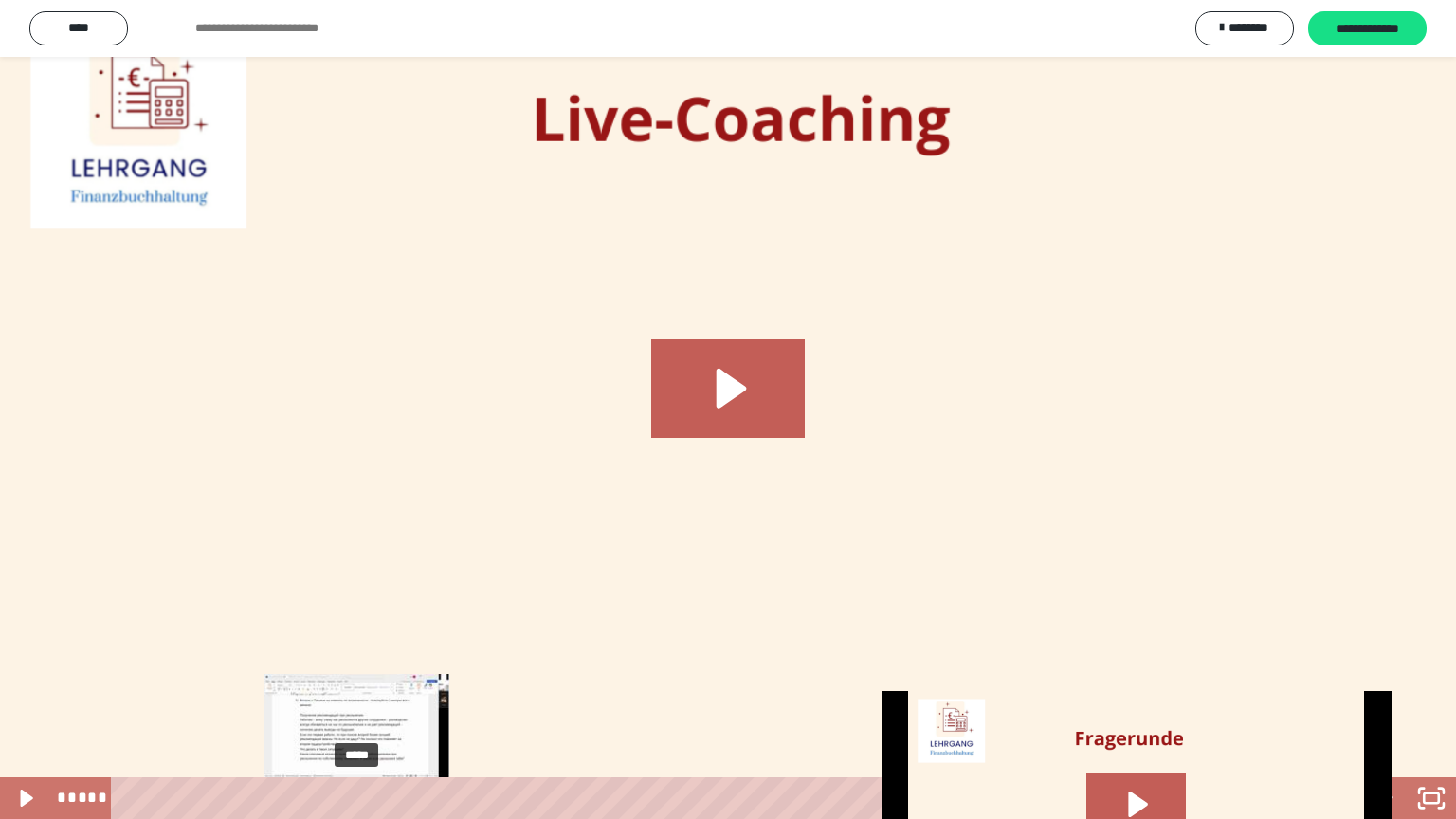 click on "*****" at bounding box center (687, 798) 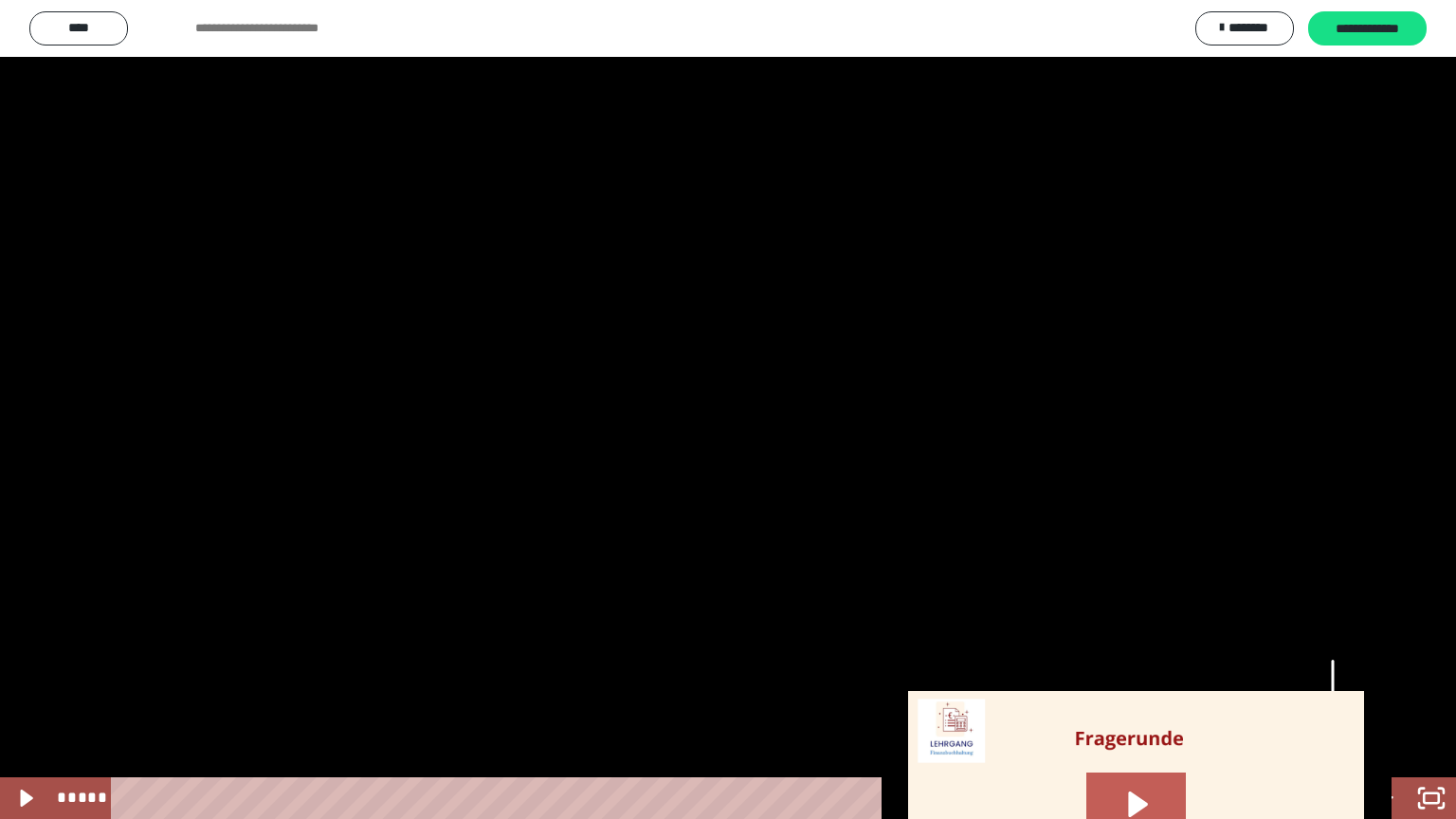 click at bounding box center [1333, 709] 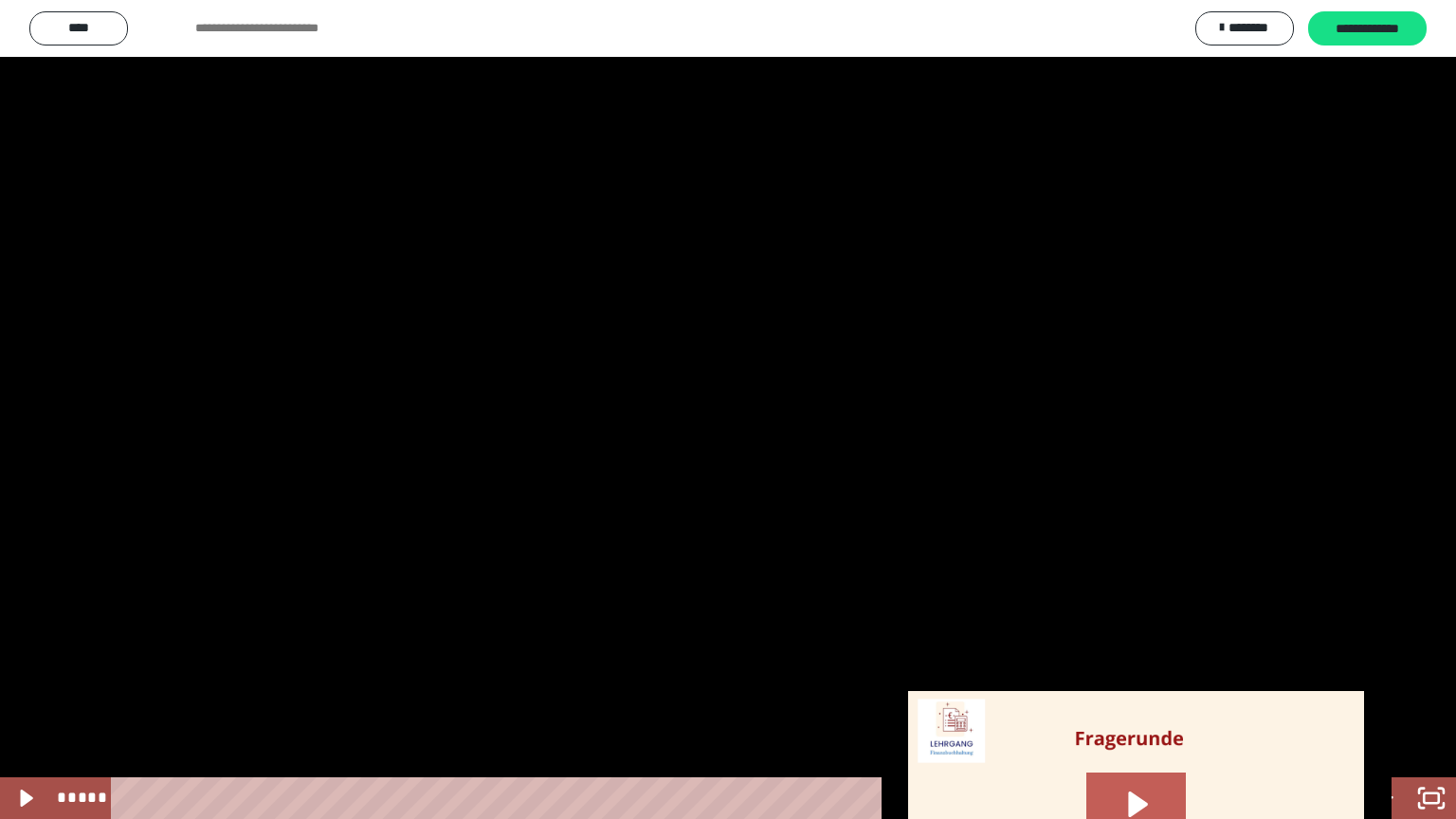 click at bounding box center [728, 410] 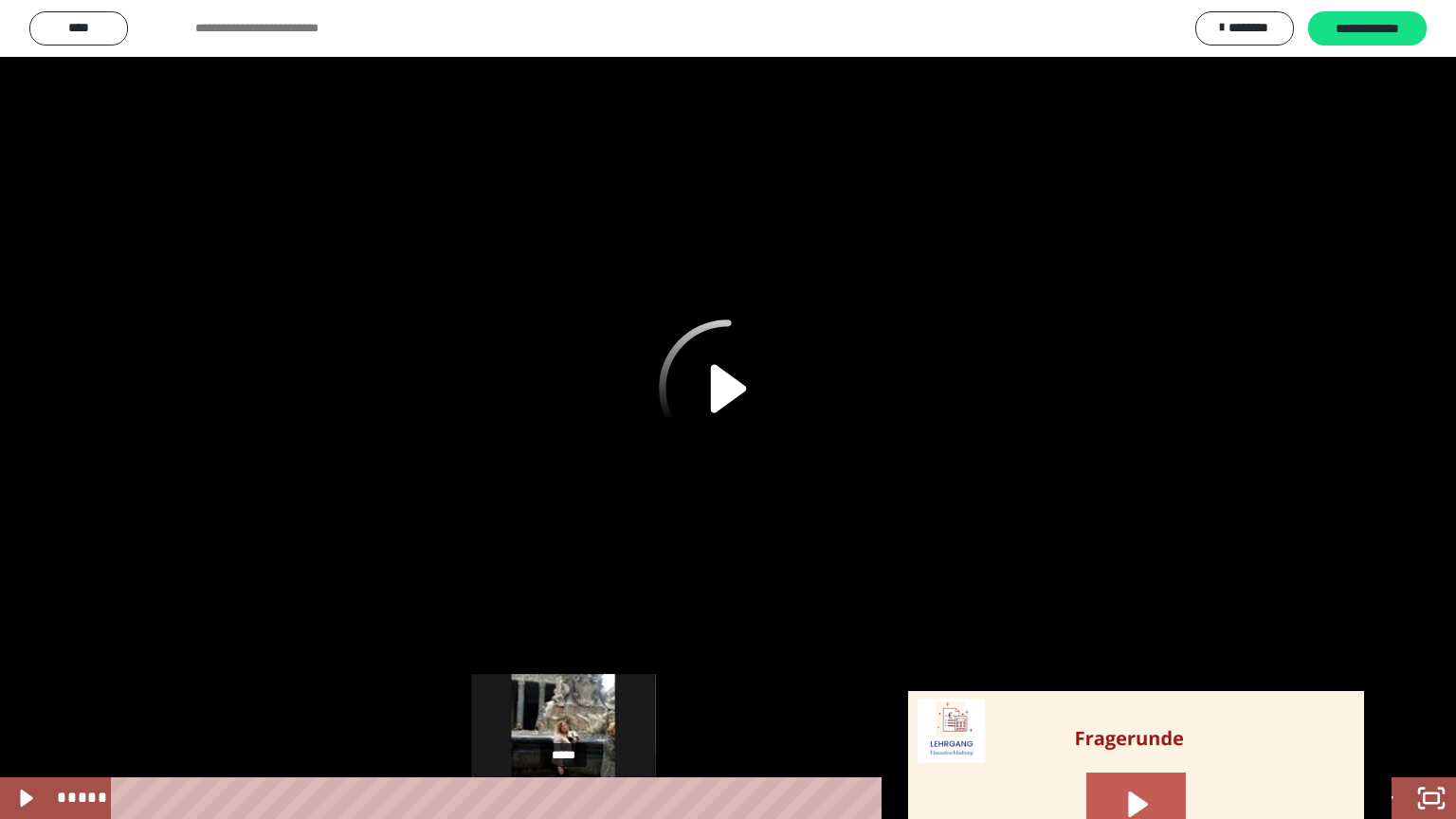 click on "*****" at bounding box center (687, 798) 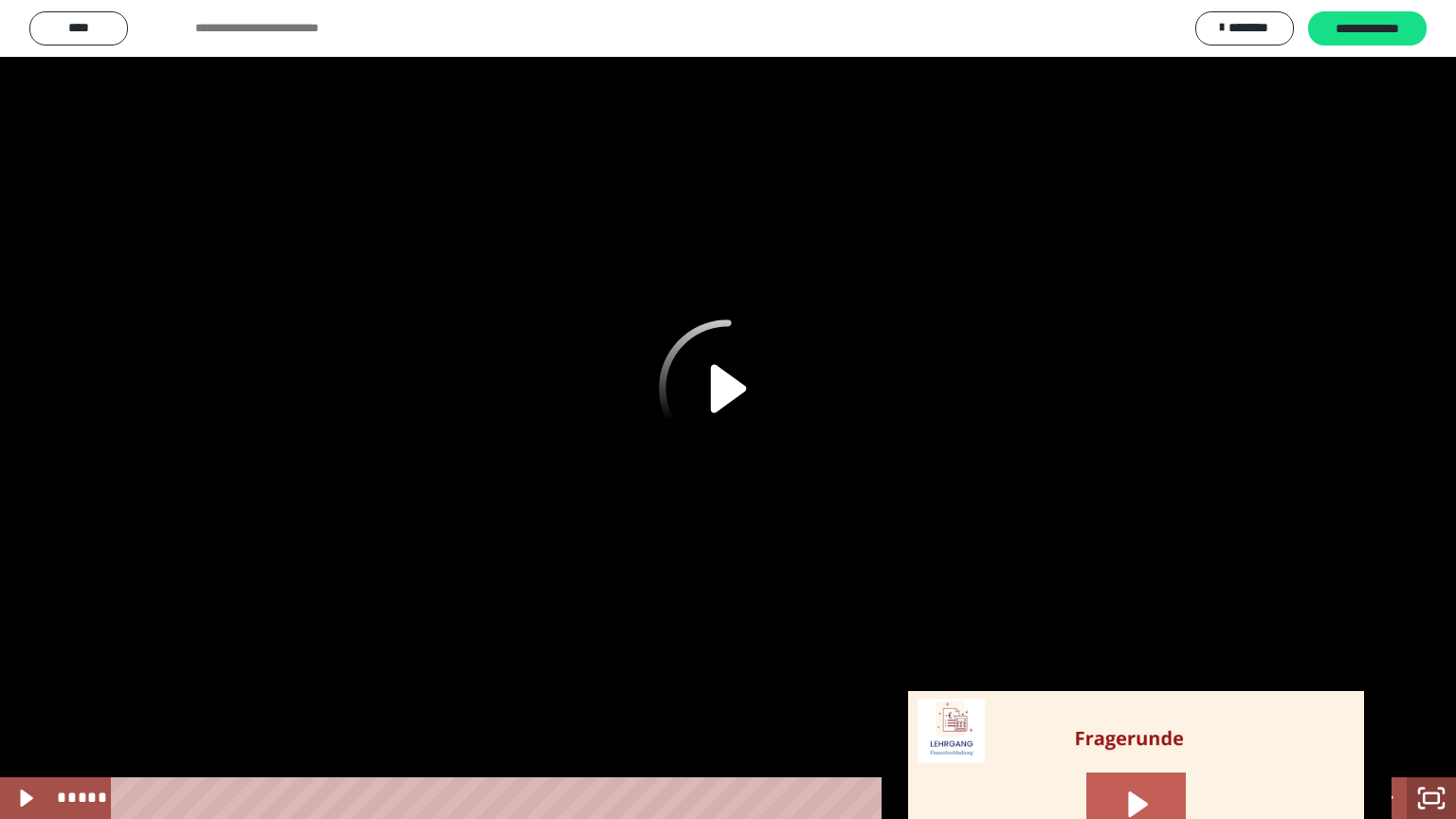 click 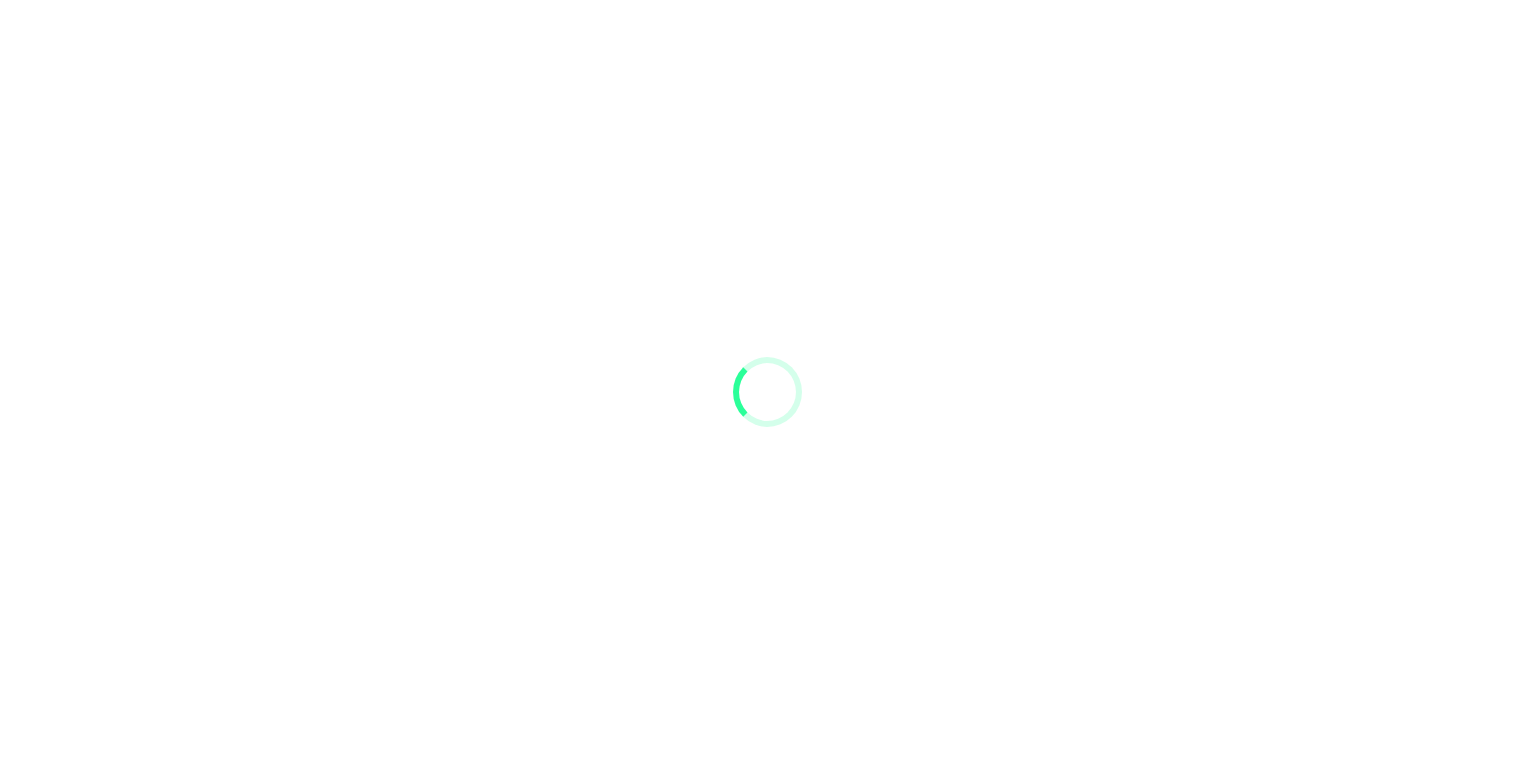 scroll, scrollTop: 0, scrollLeft: 0, axis: both 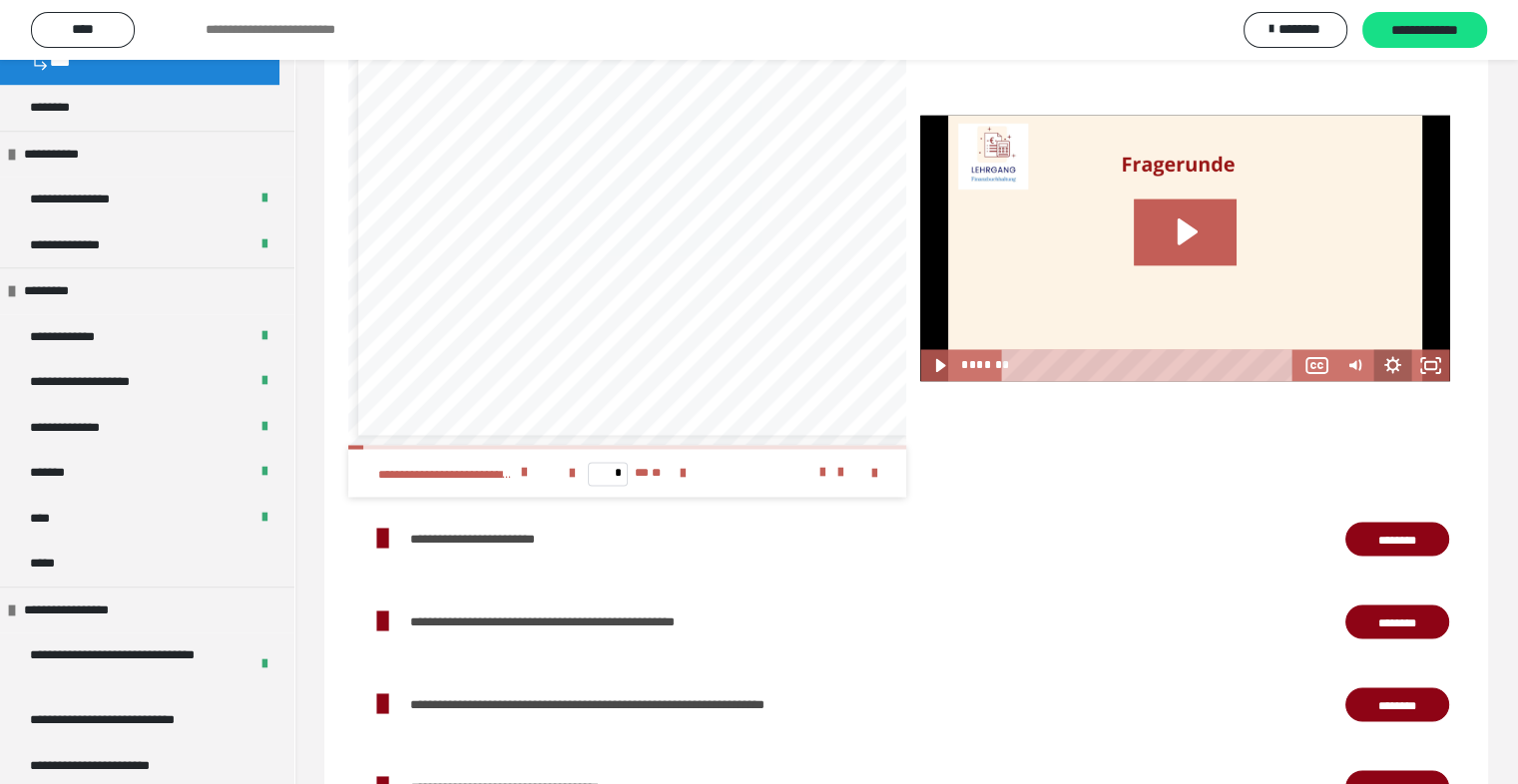 click 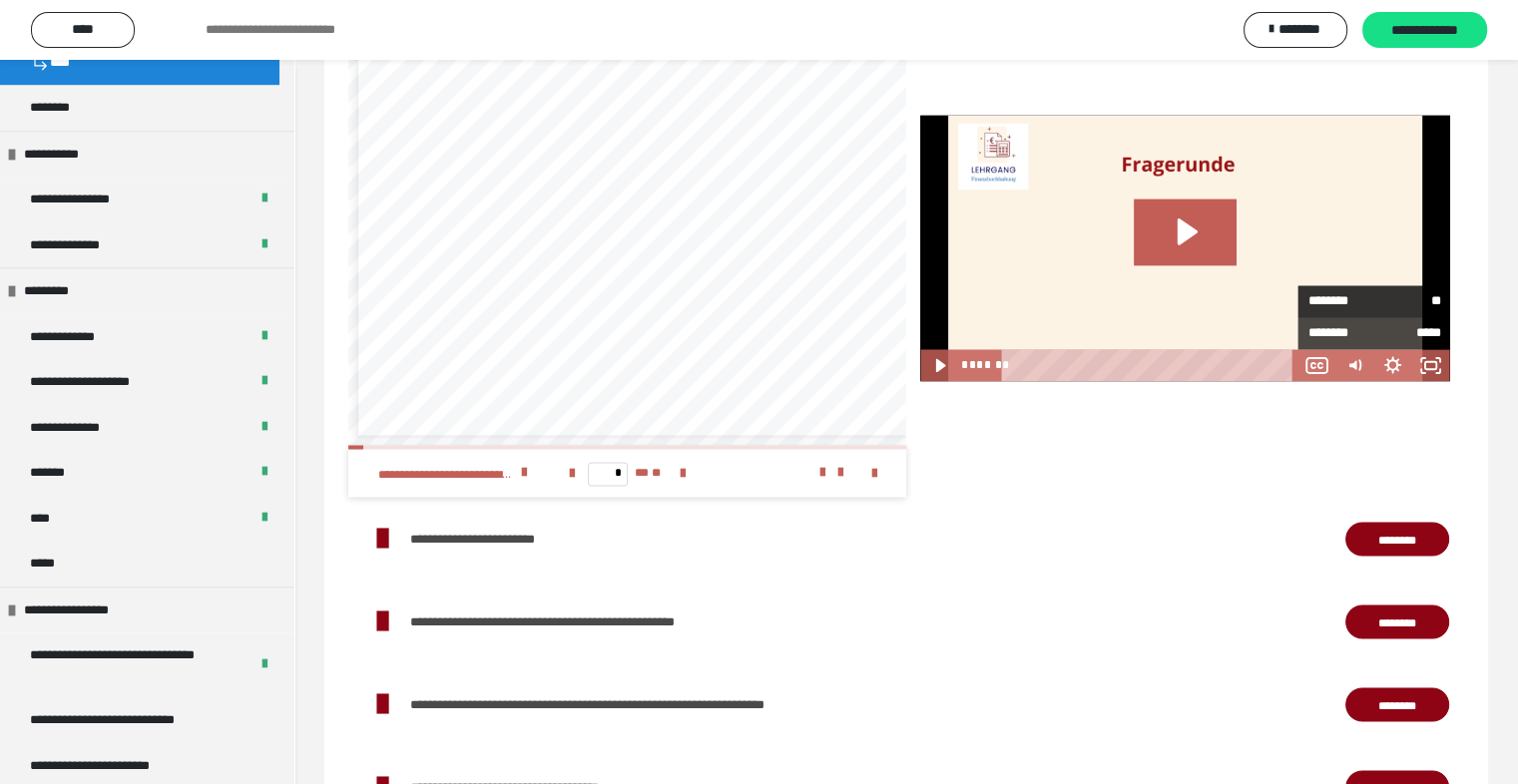 click on "**" at bounding box center (1407, 301) 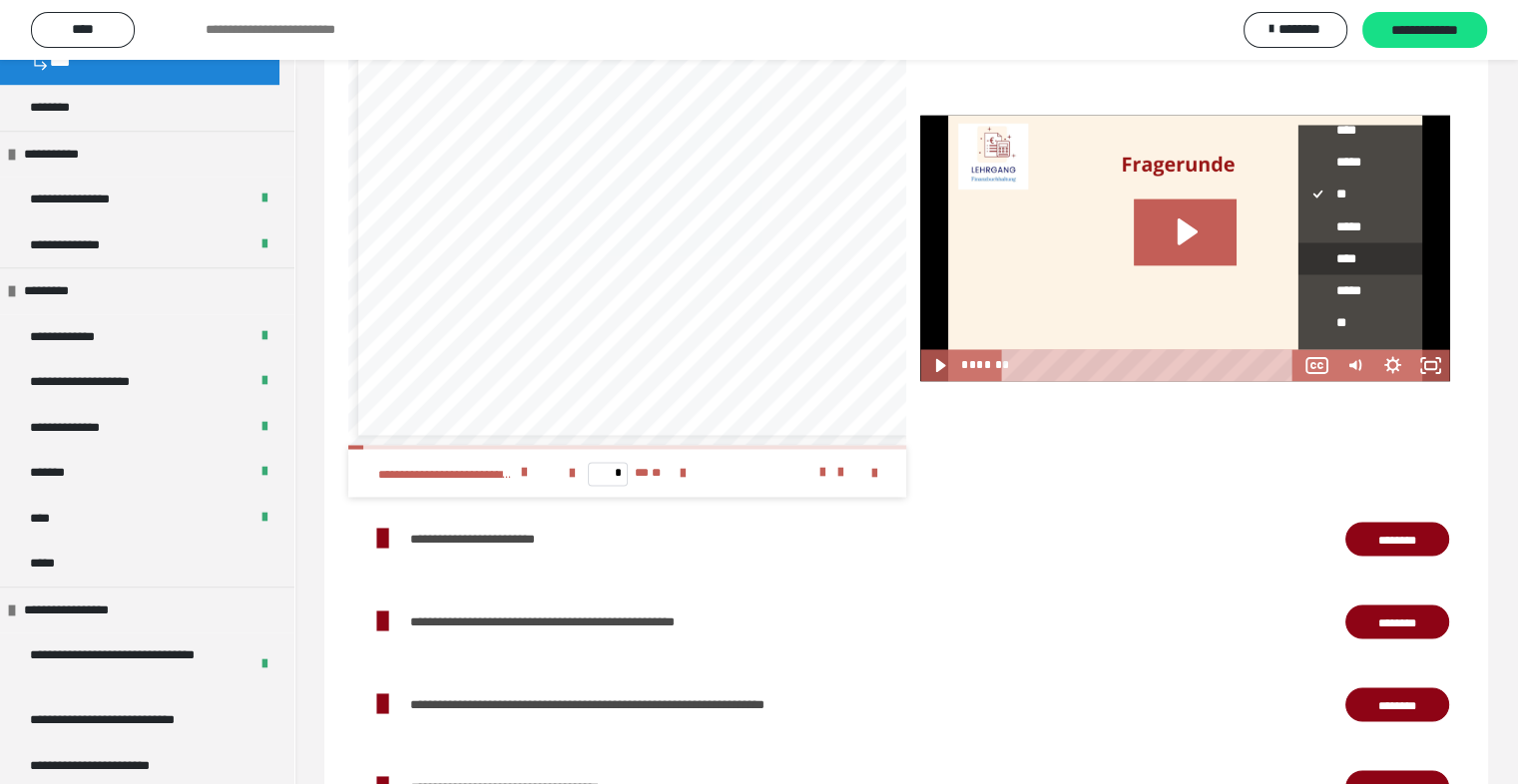 scroll, scrollTop: 65, scrollLeft: 0, axis: vertical 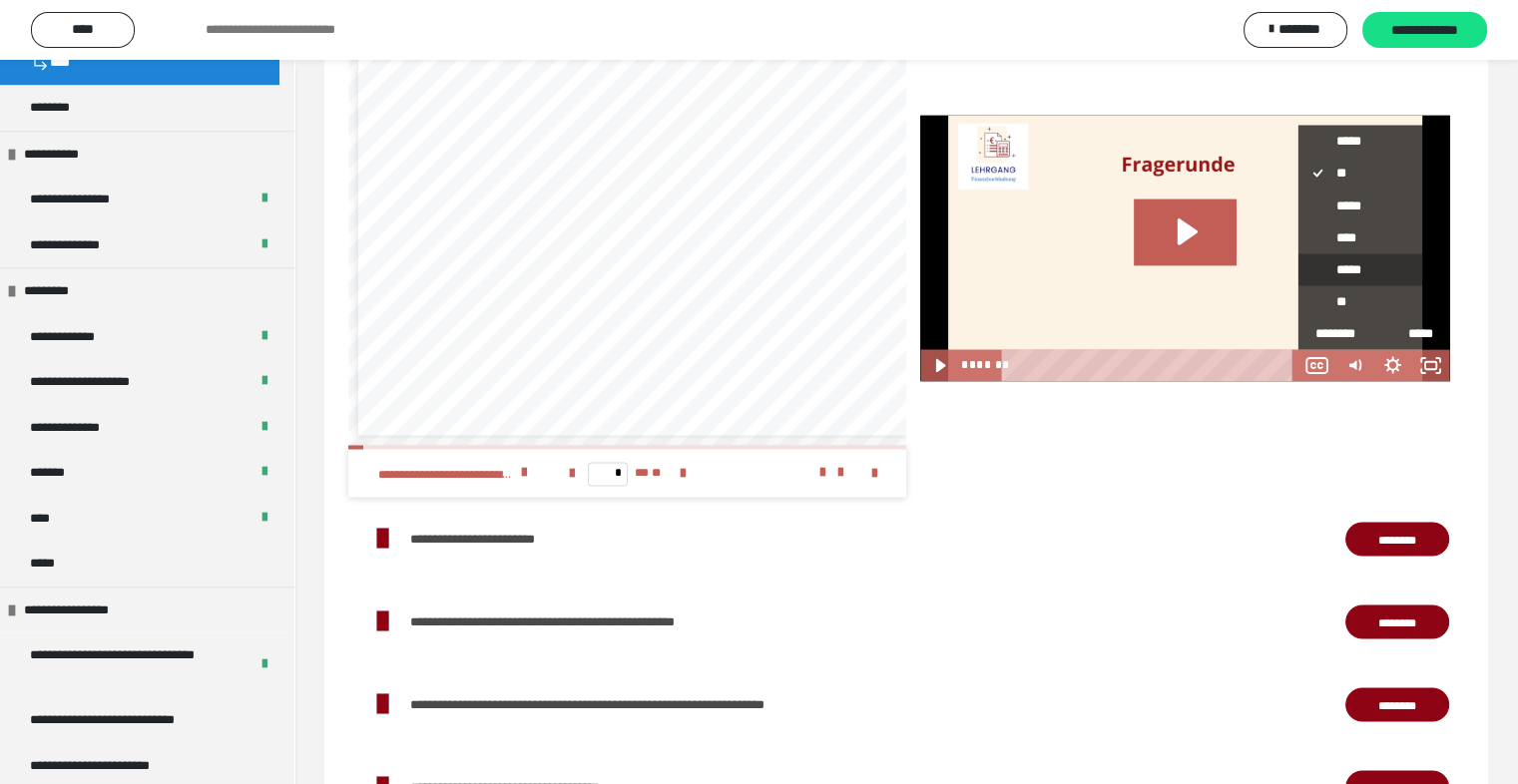 click on "*****" at bounding box center (1366, 269) 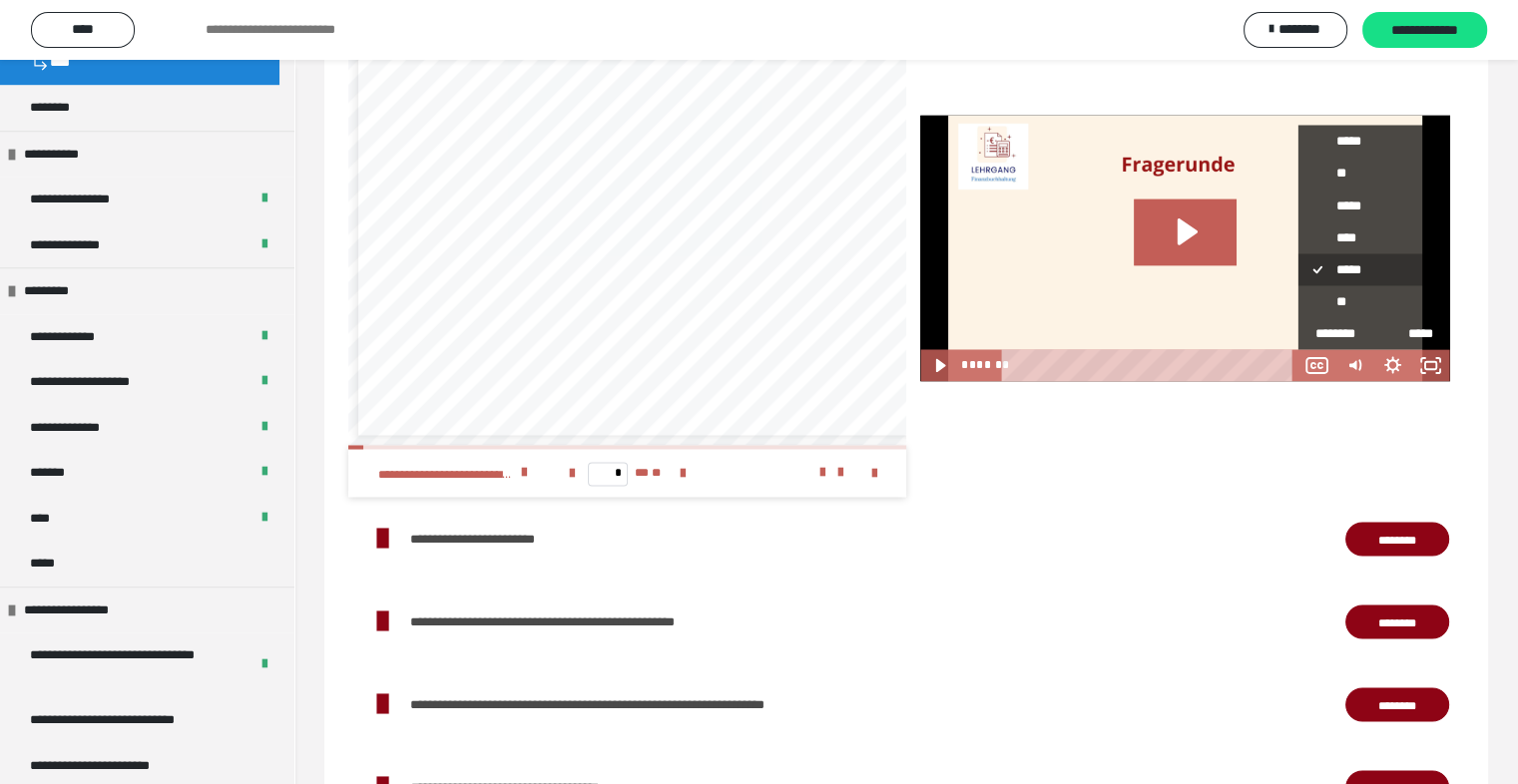scroll, scrollTop: 0, scrollLeft: 0, axis: both 